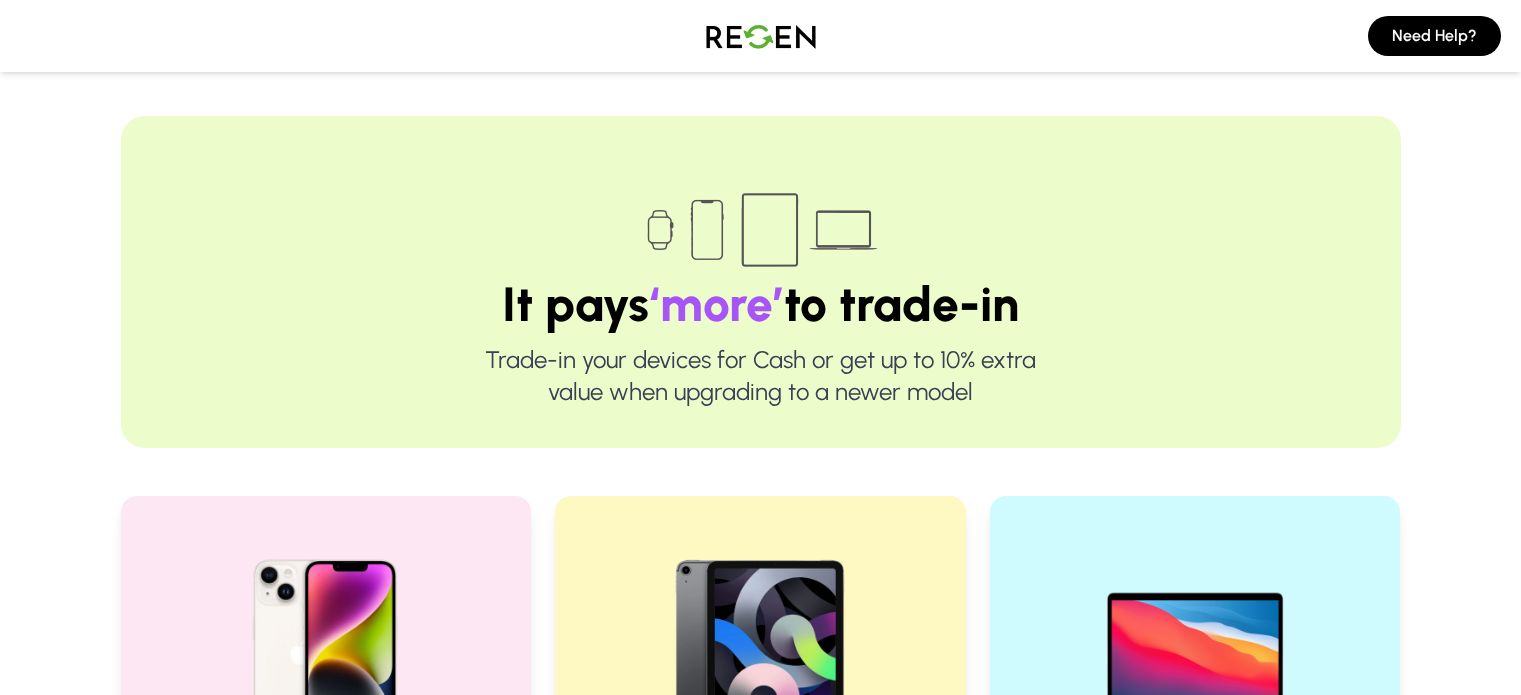 scroll, scrollTop: 0, scrollLeft: 0, axis: both 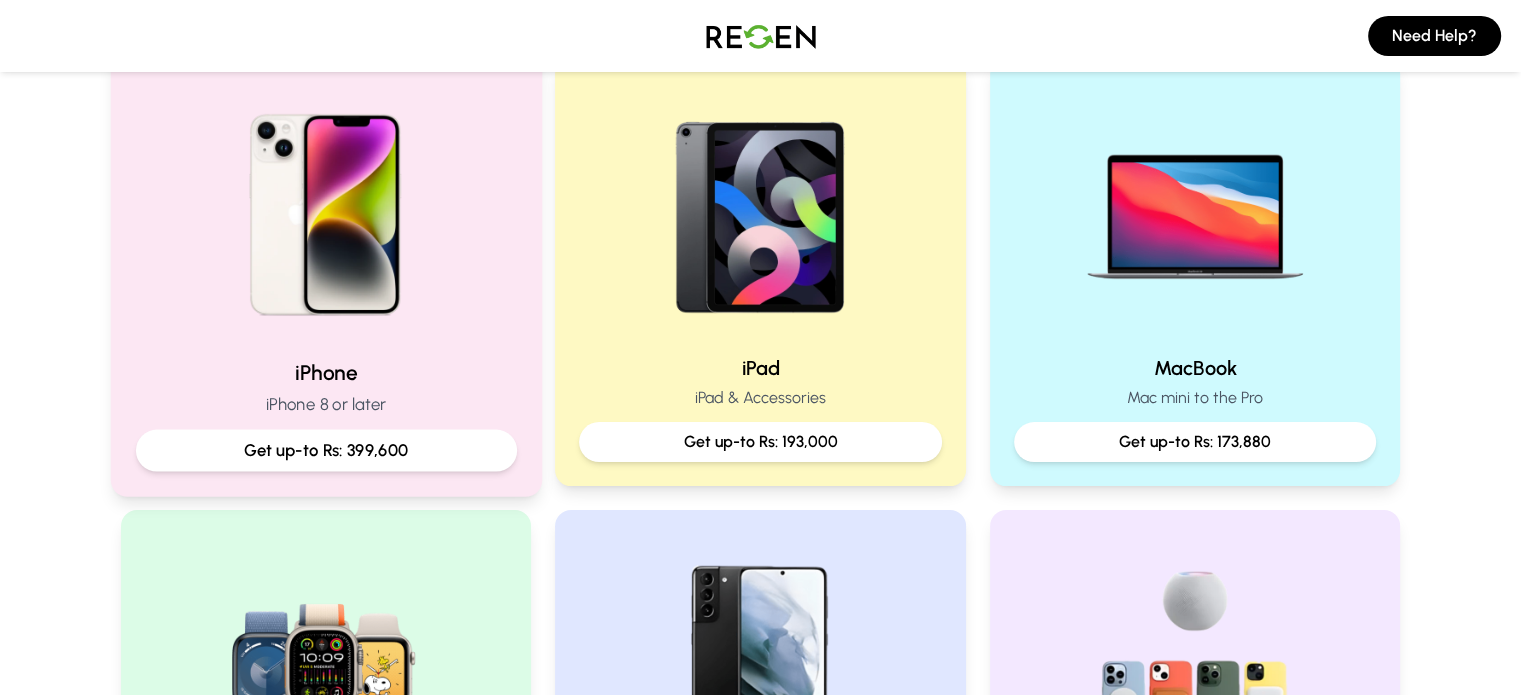 click on "Get up-to Rs: 399,600" at bounding box center [325, 450] 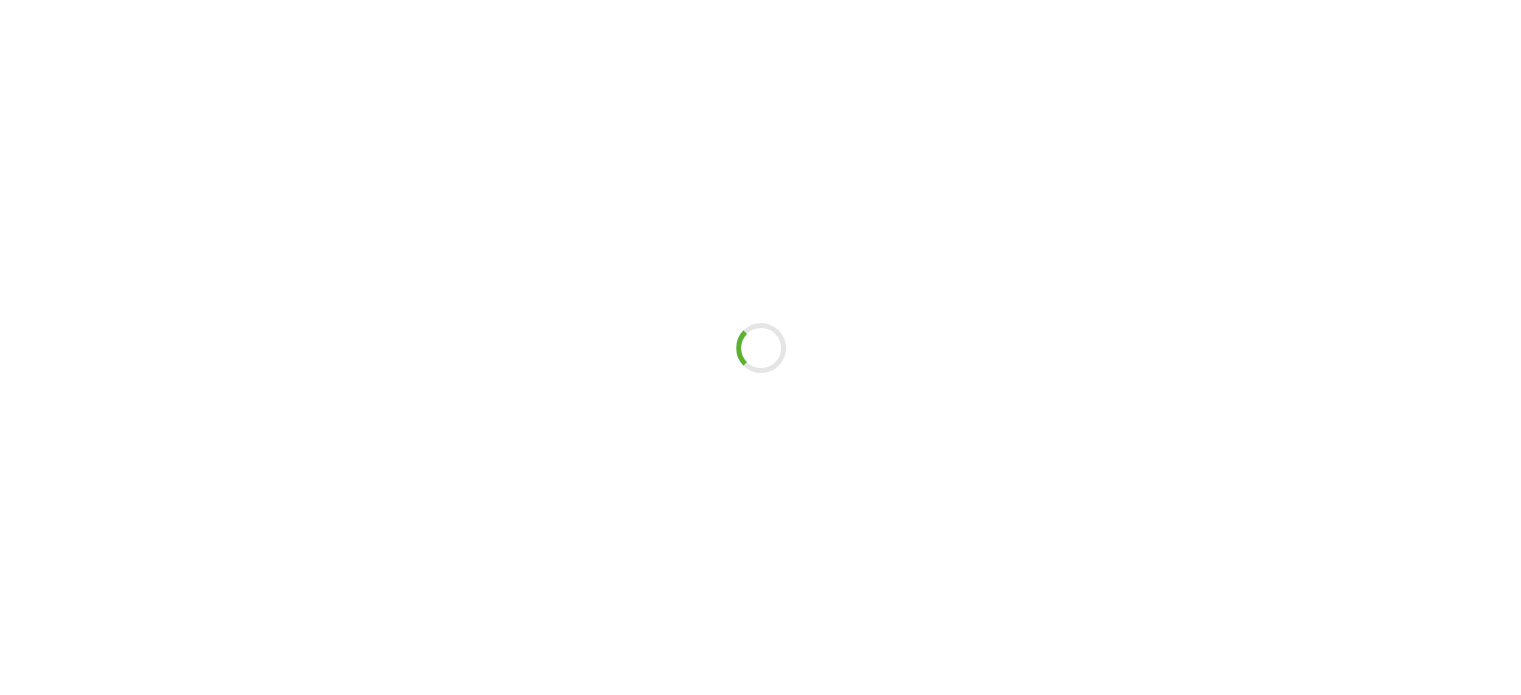 scroll, scrollTop: 0, scrollLeft: 0, axis: both 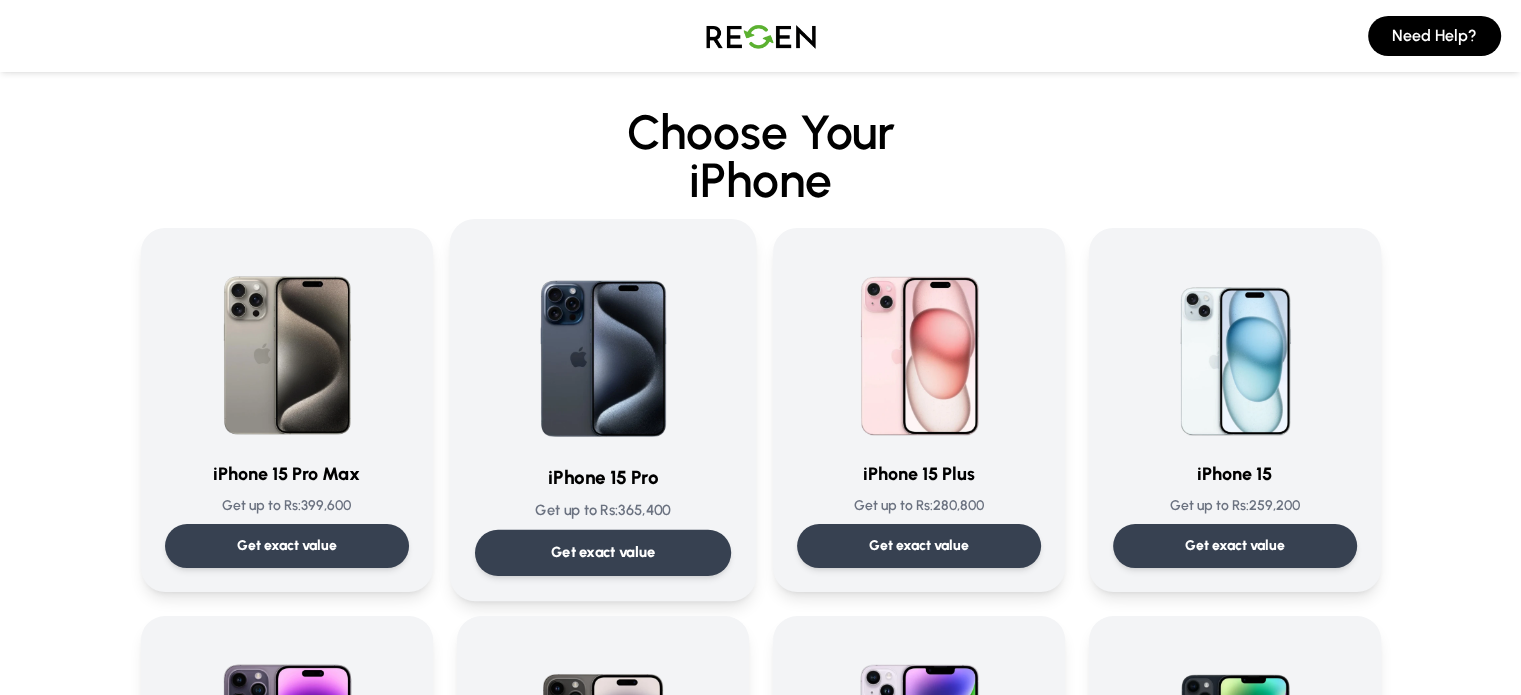 click on "iPhone 15 Pro" at bounding box center (602, 477) 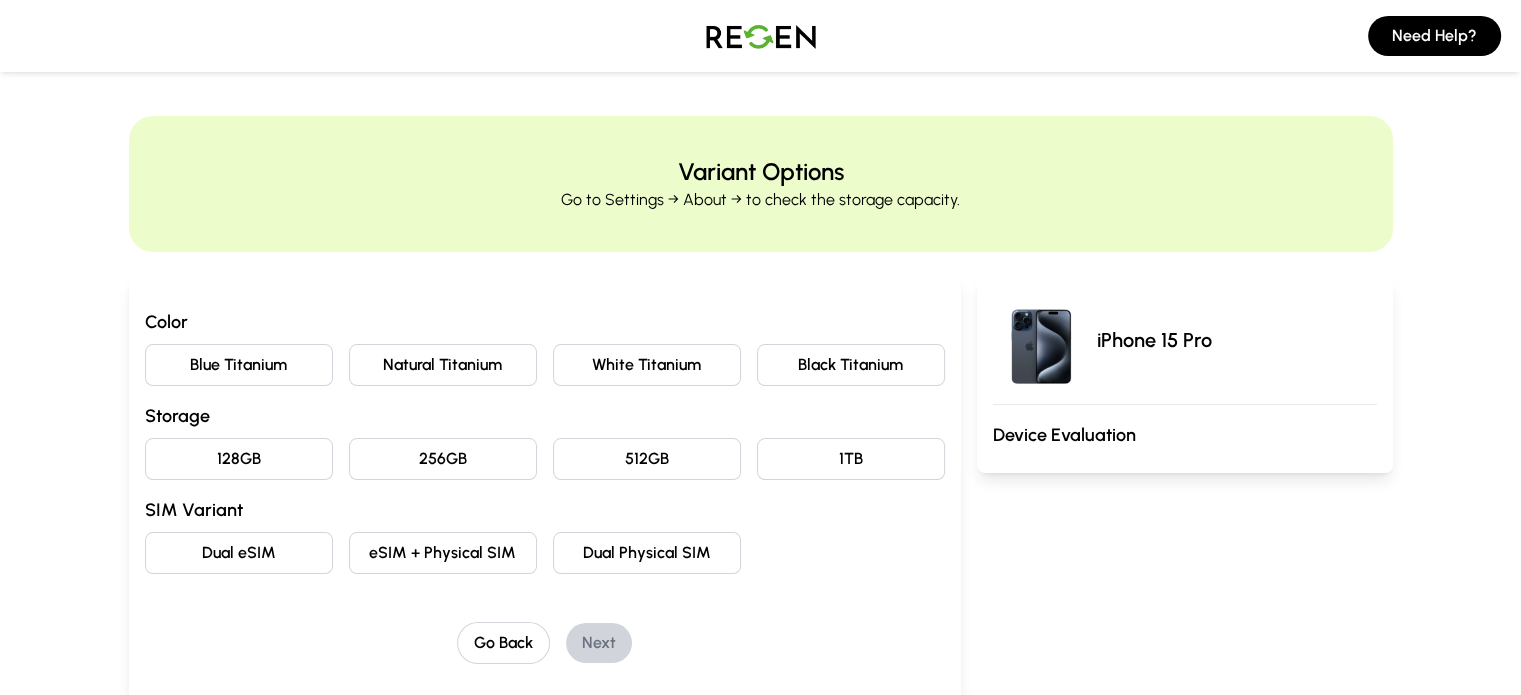 click on "Natural Titanium" at bounding box center [443, 365] 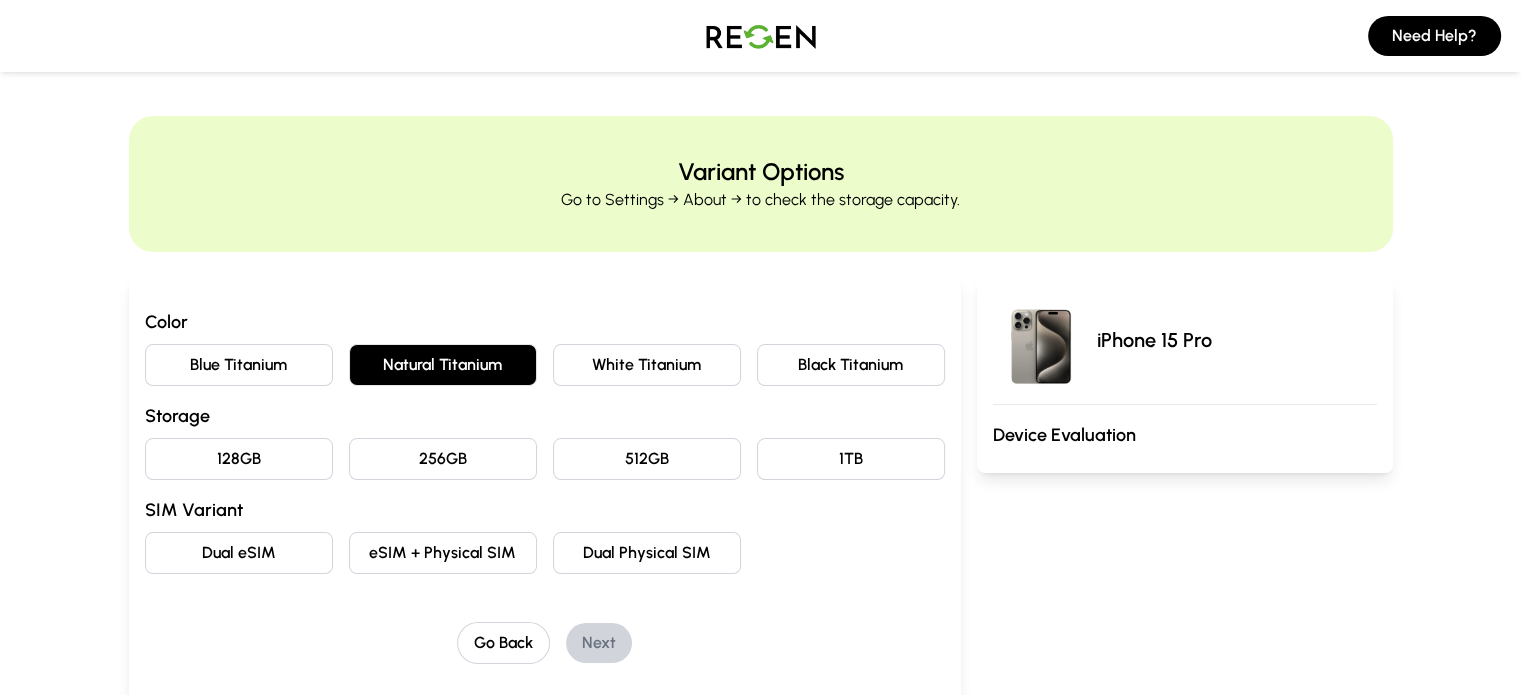 click on "128GB" at bounding box center (239, 459) 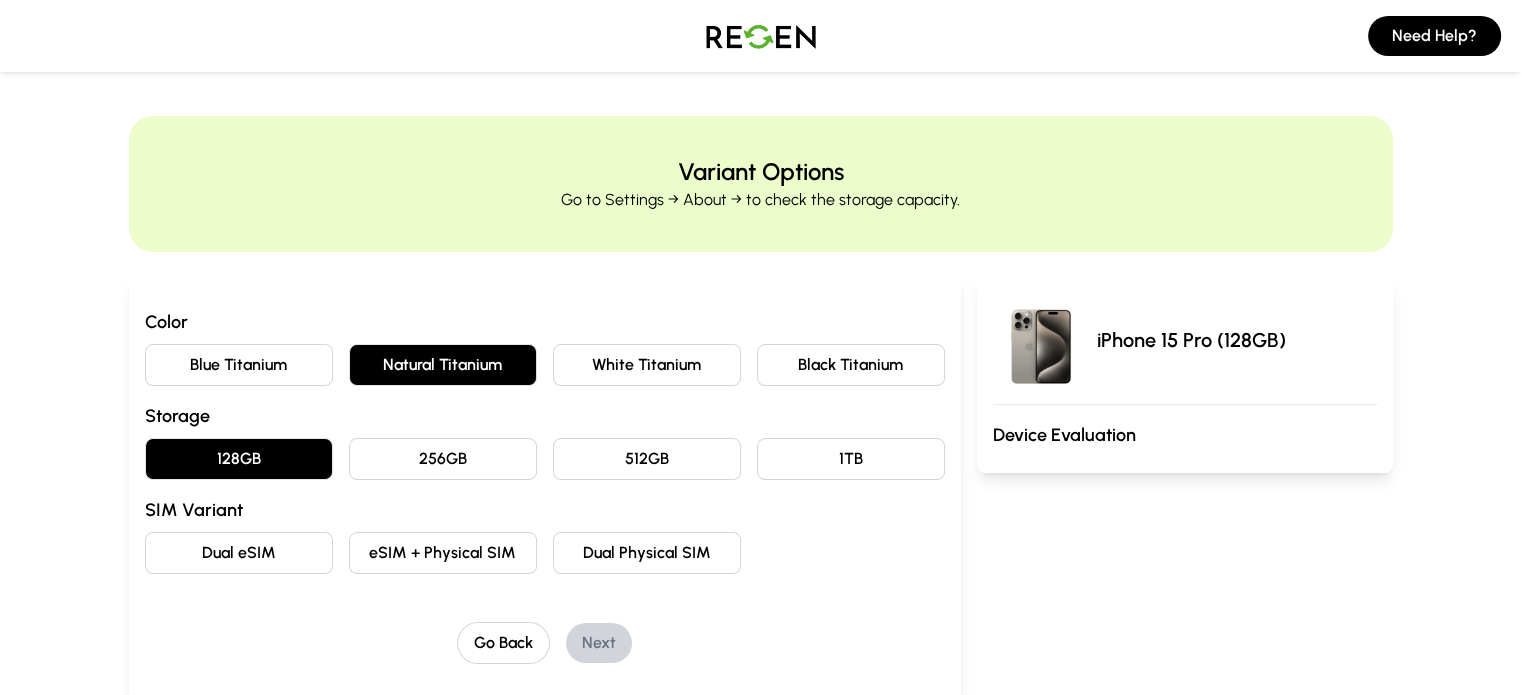 click on "Dual Physical SIM" at bounding box center (647, 553) 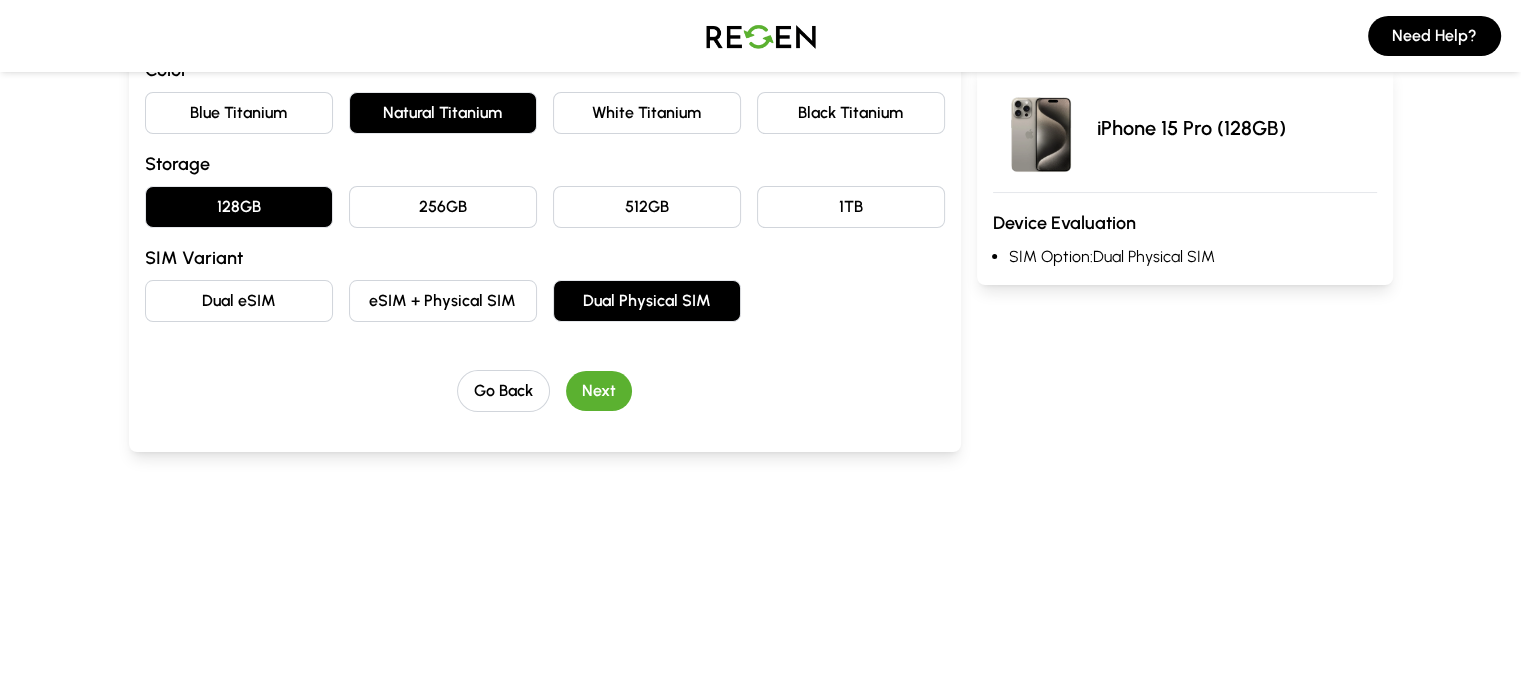 scroll, scrollTop: 268, scrollLeft: 0, axis: vertical 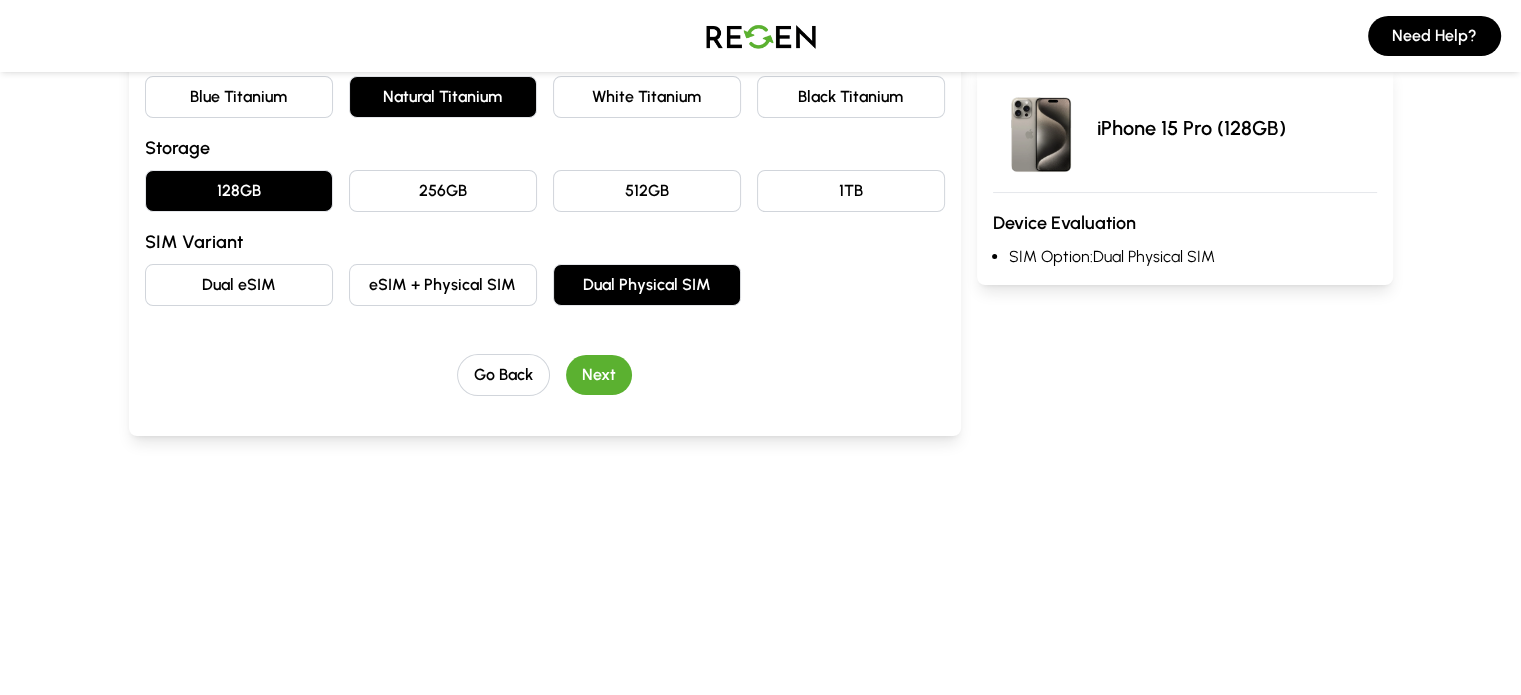 click on "Next" at bounding box center [599, 375] 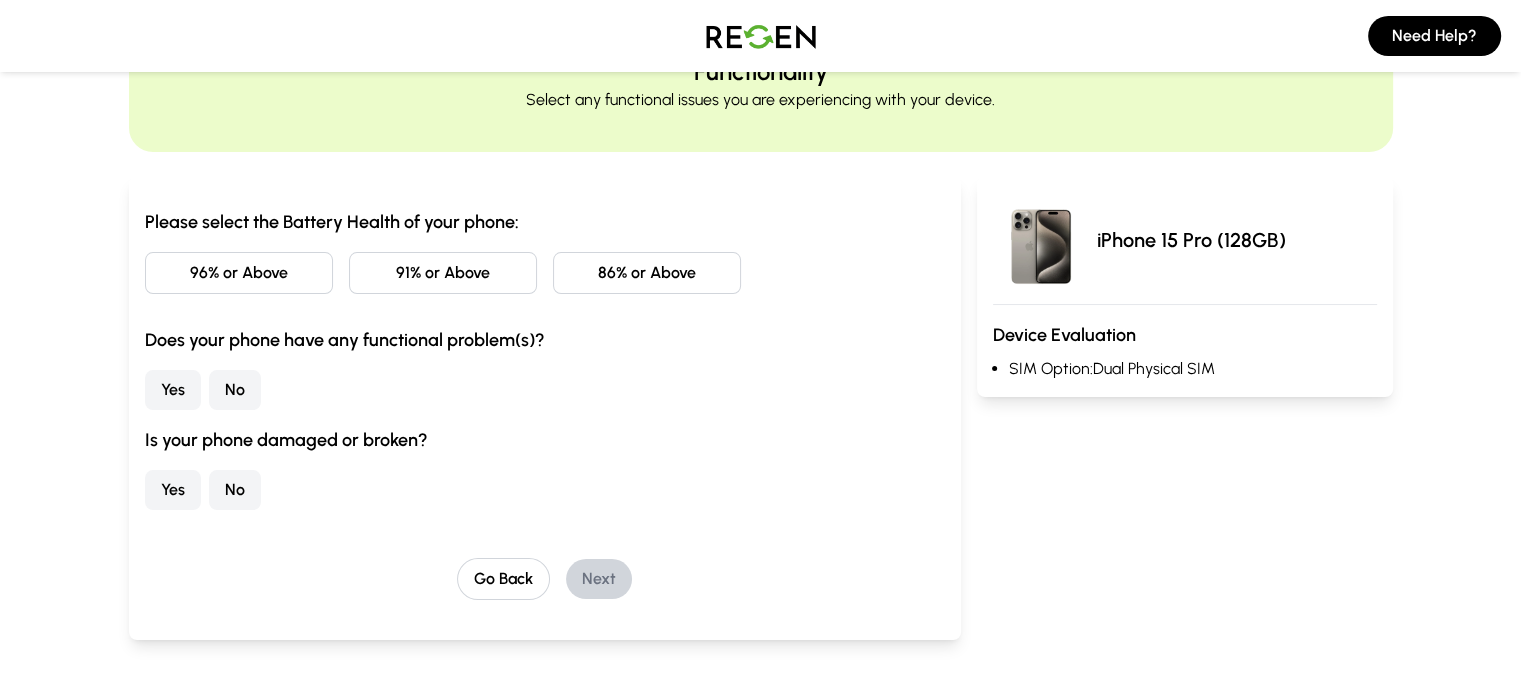 scroll, scrollTop: 88, scrollLeft: 0, axis: vertical 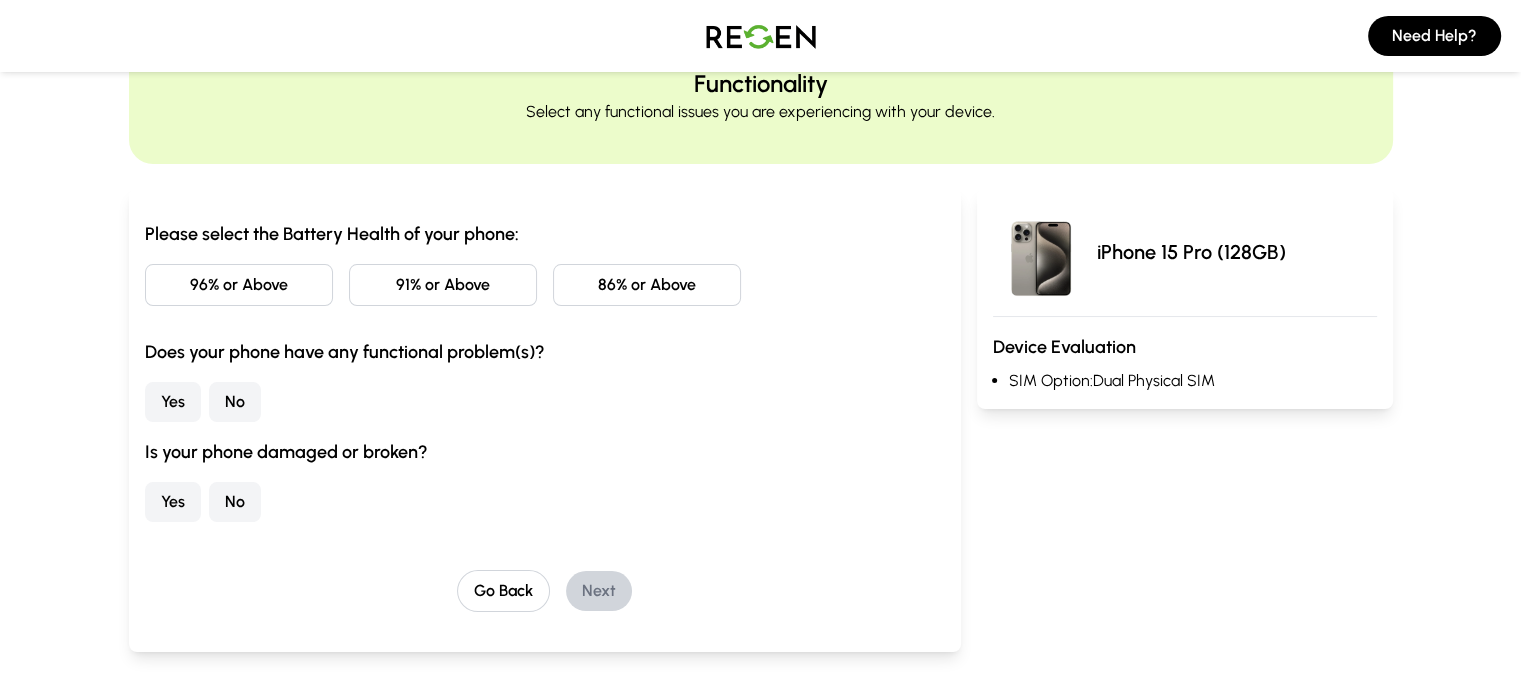 click on "91% or Above" at bounding box center [443, 285] 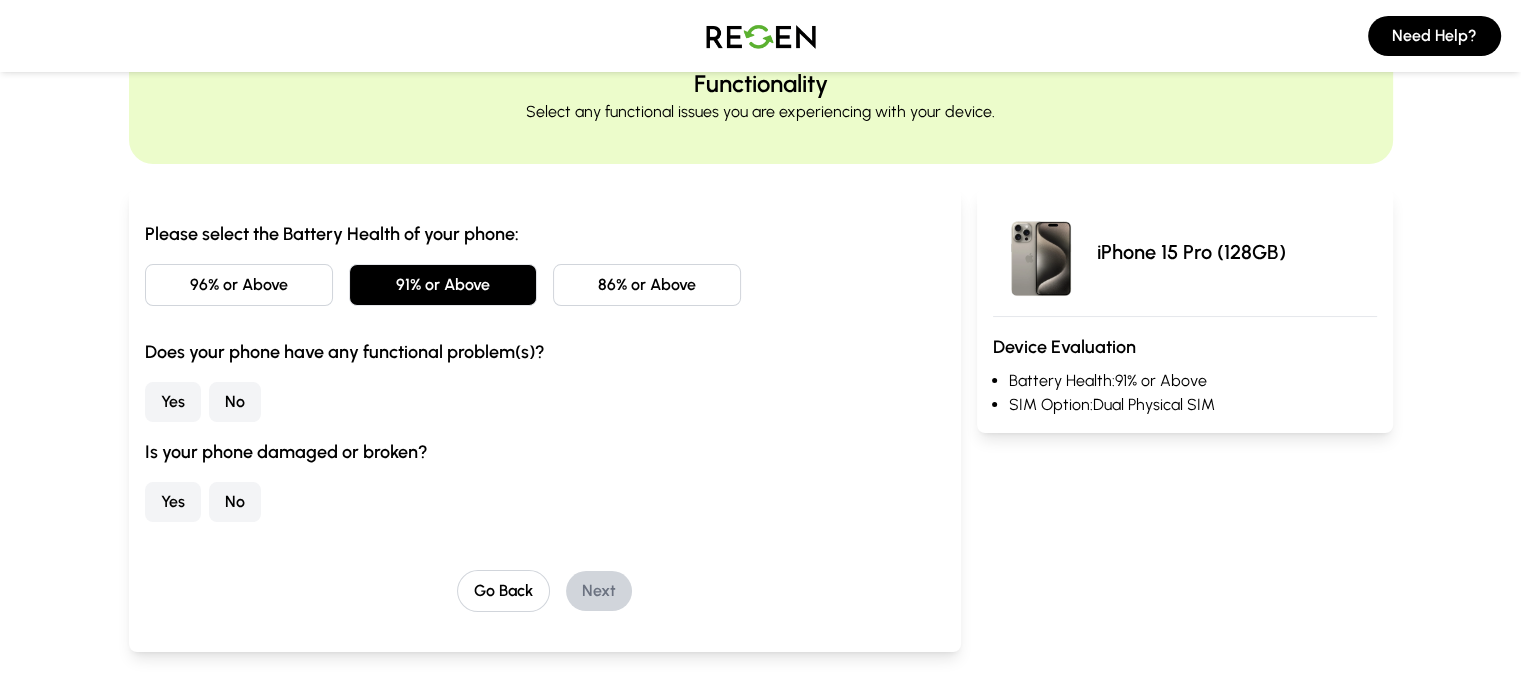 click on "No" at bounding box center (235, 402) 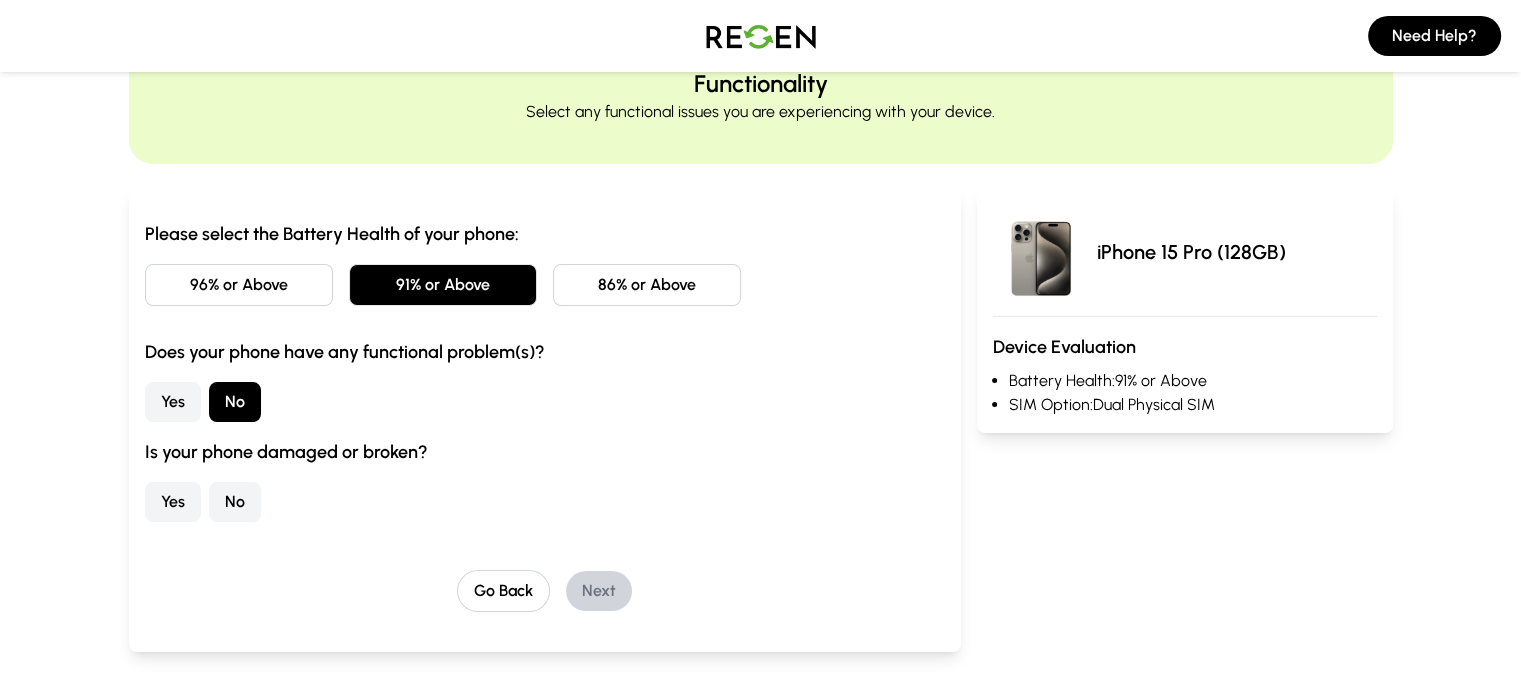 click on "No" at bounding box center (235, 502) 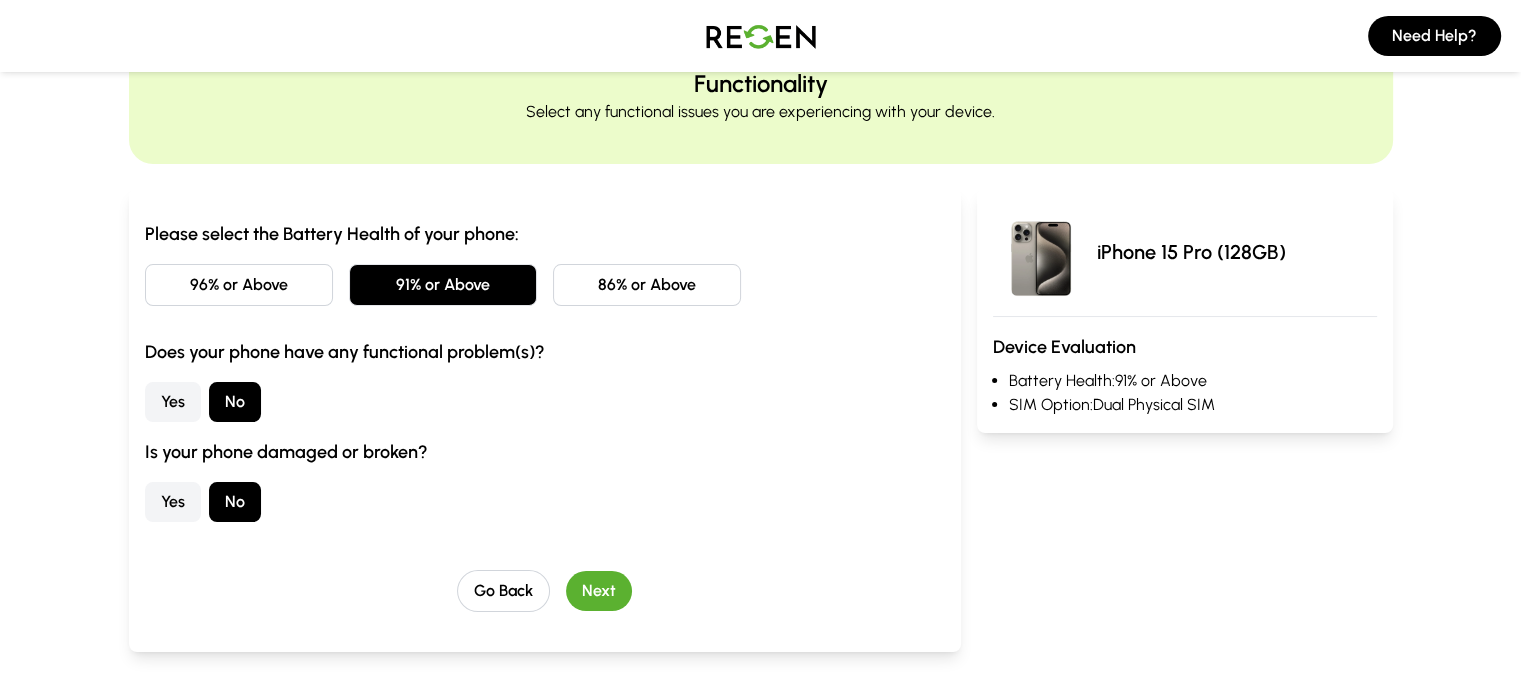 click on "Next" at bounding box center [599, 591] 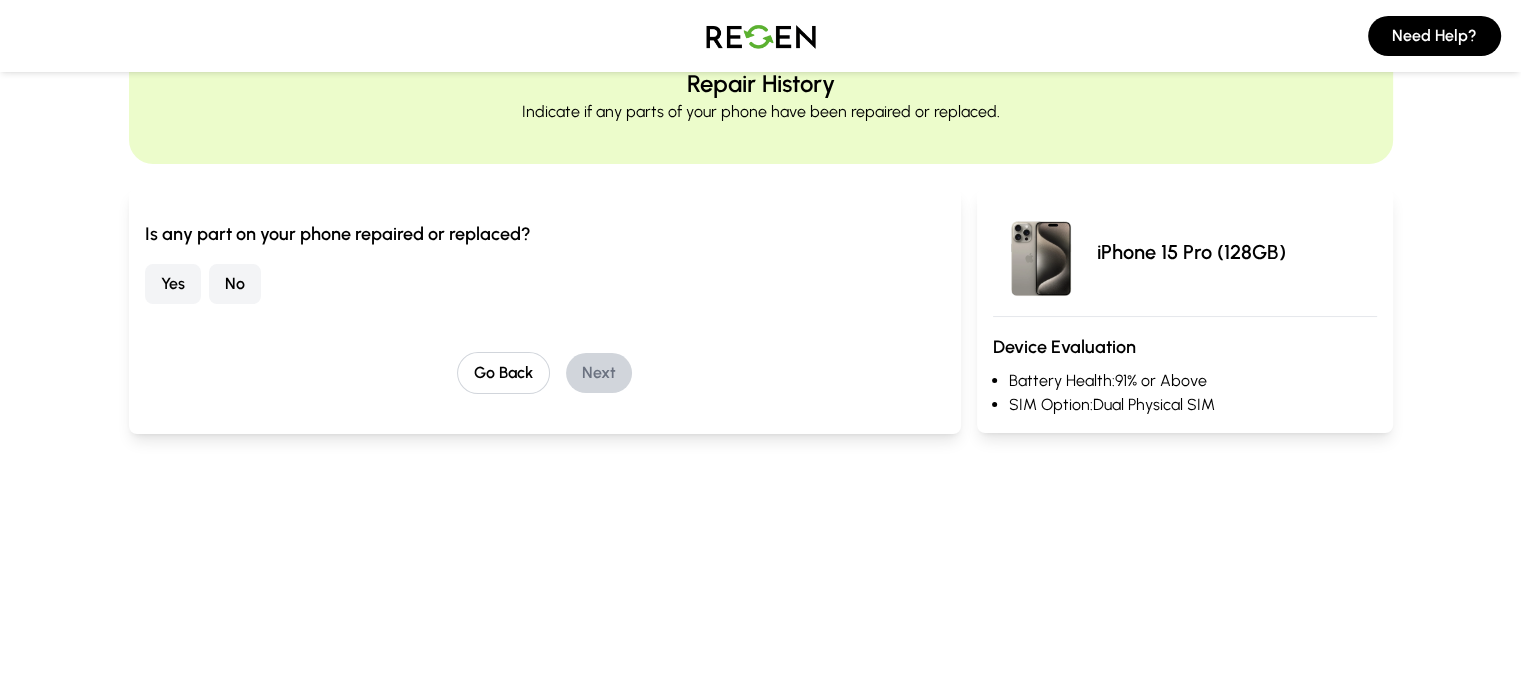 click on "No" at bounding box center (235, 284) 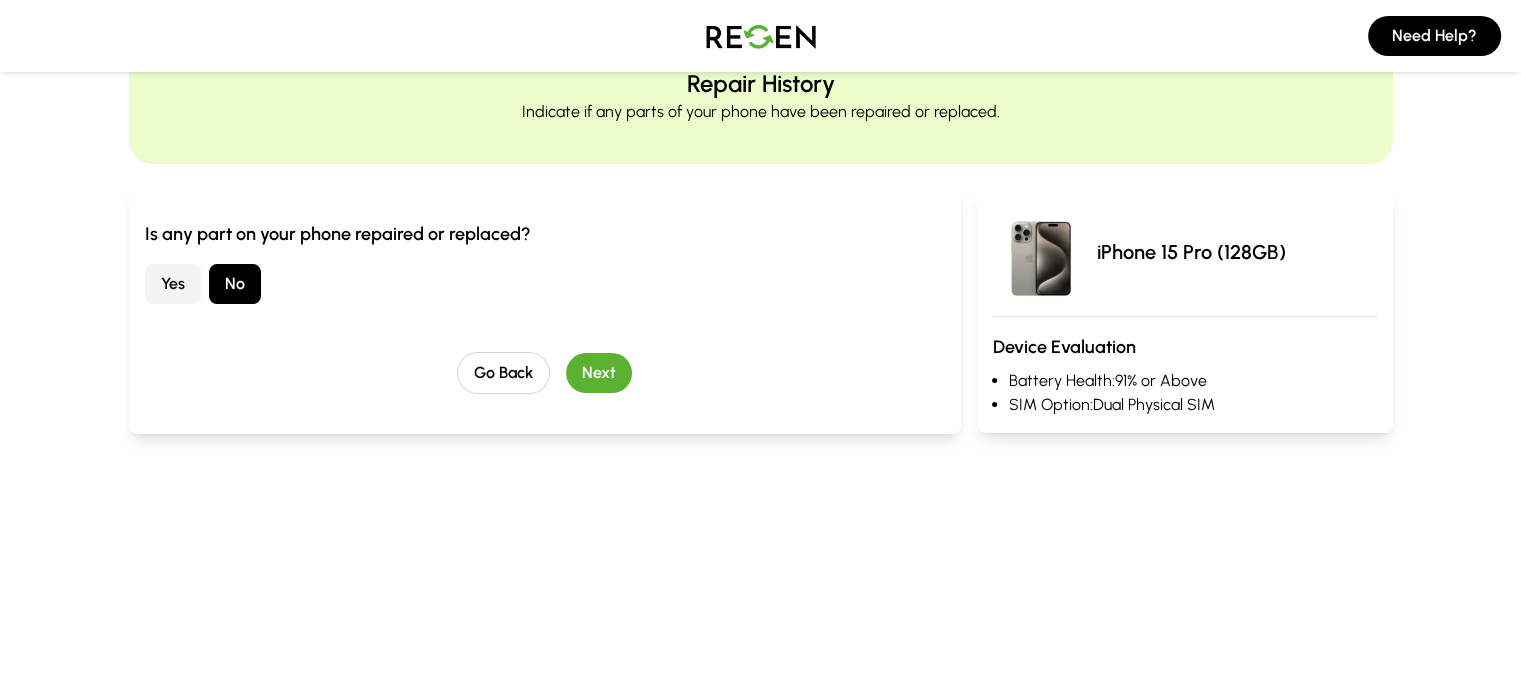 click on "Next" at bounding box center (599, 373) 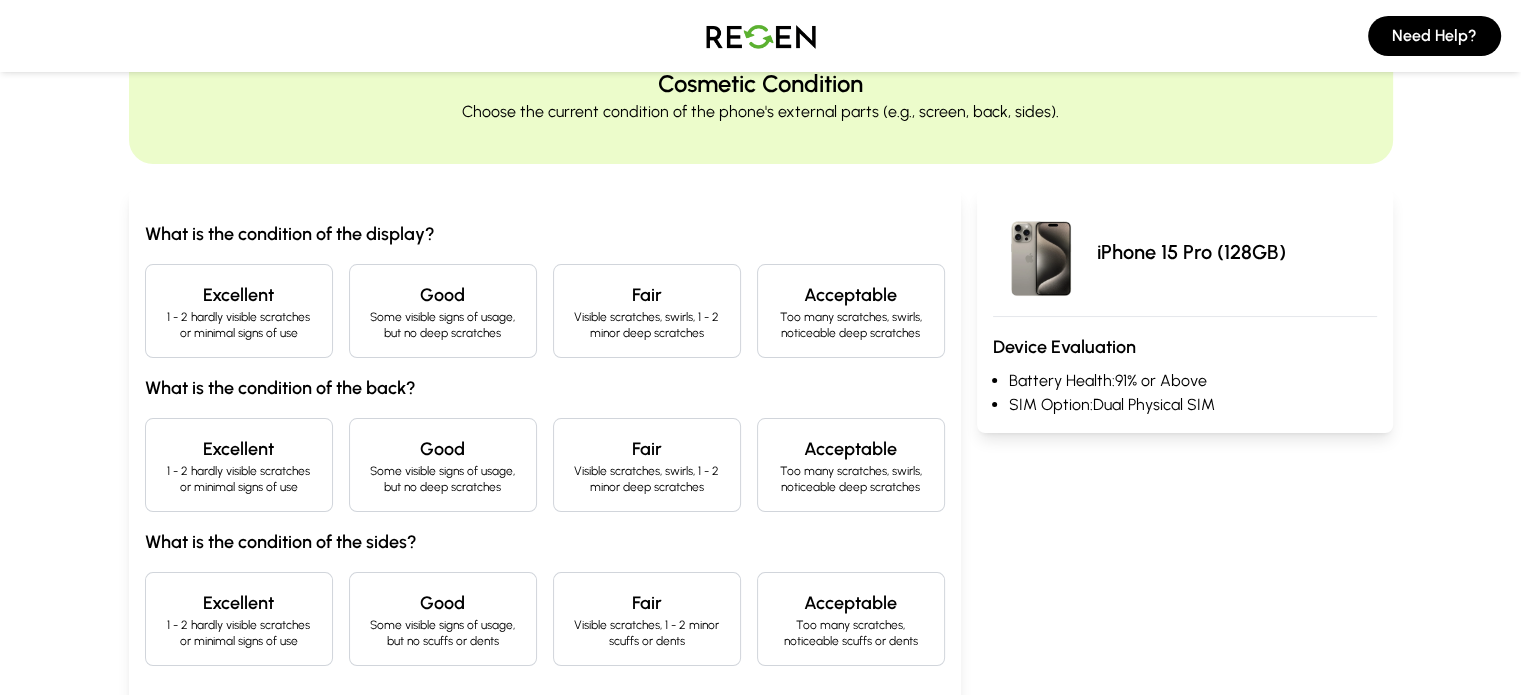 click on "Excellent" at bounding box center (239, 295) 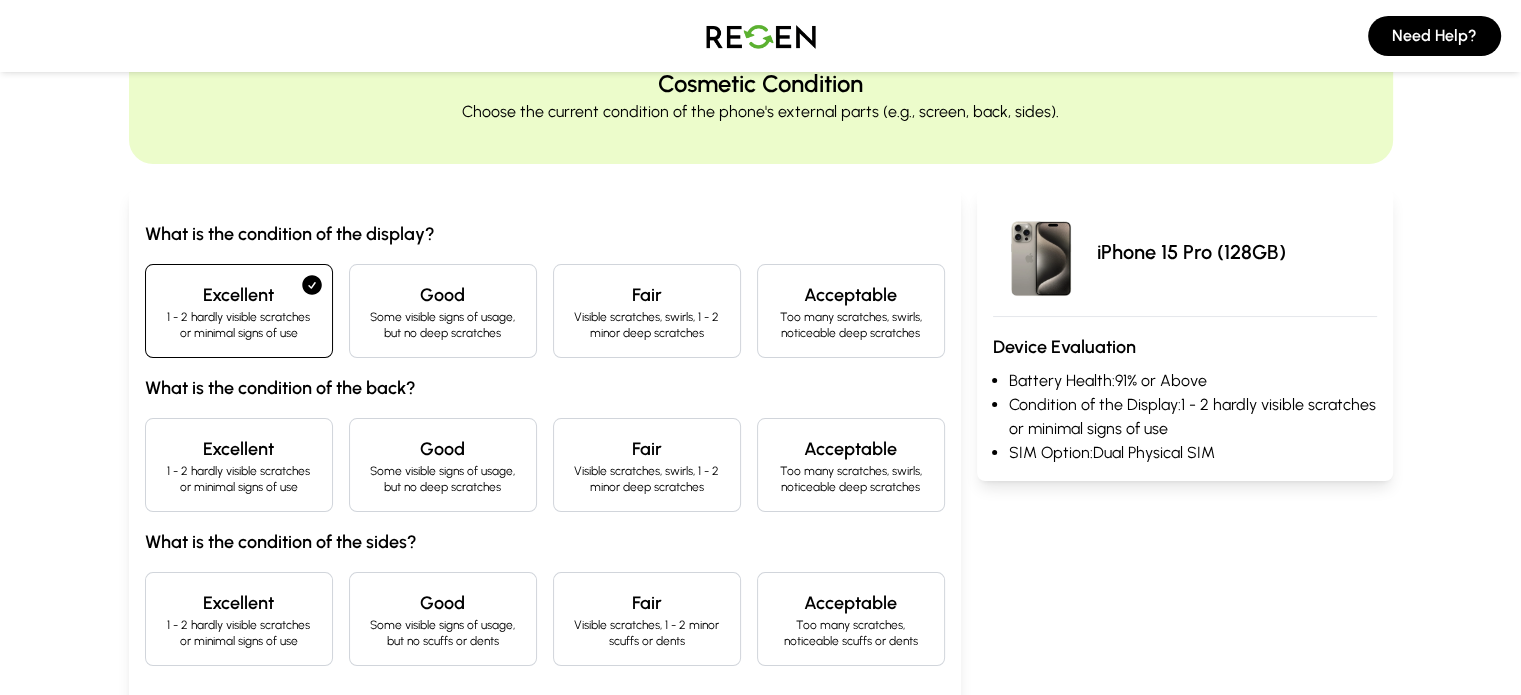 click on "Excellent" at bounding box center (239, 449) 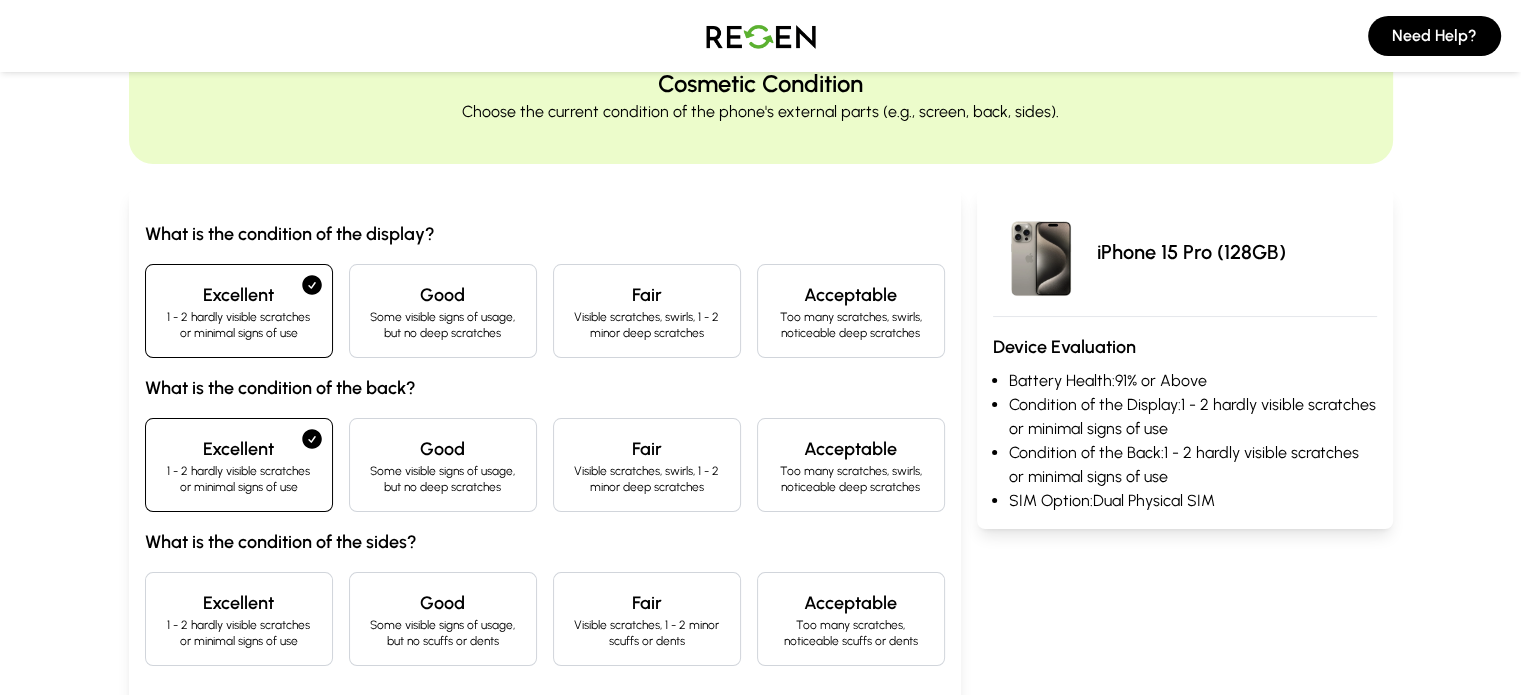 click on "1 - 2 hardly visible scratches or minimal signs of use" at bounding box center (239, 633) 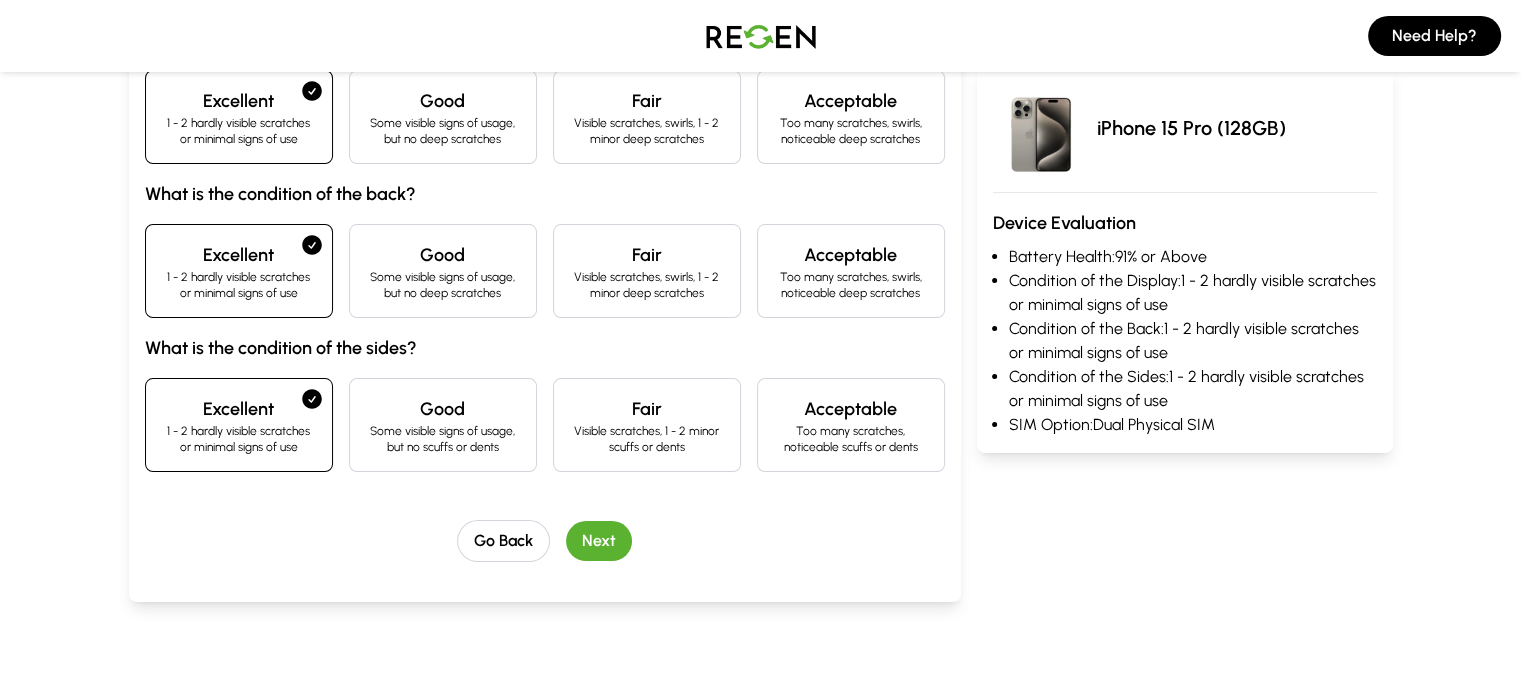 scroll, scrollTop: 296, scrollLeft: 0, axis: vertical 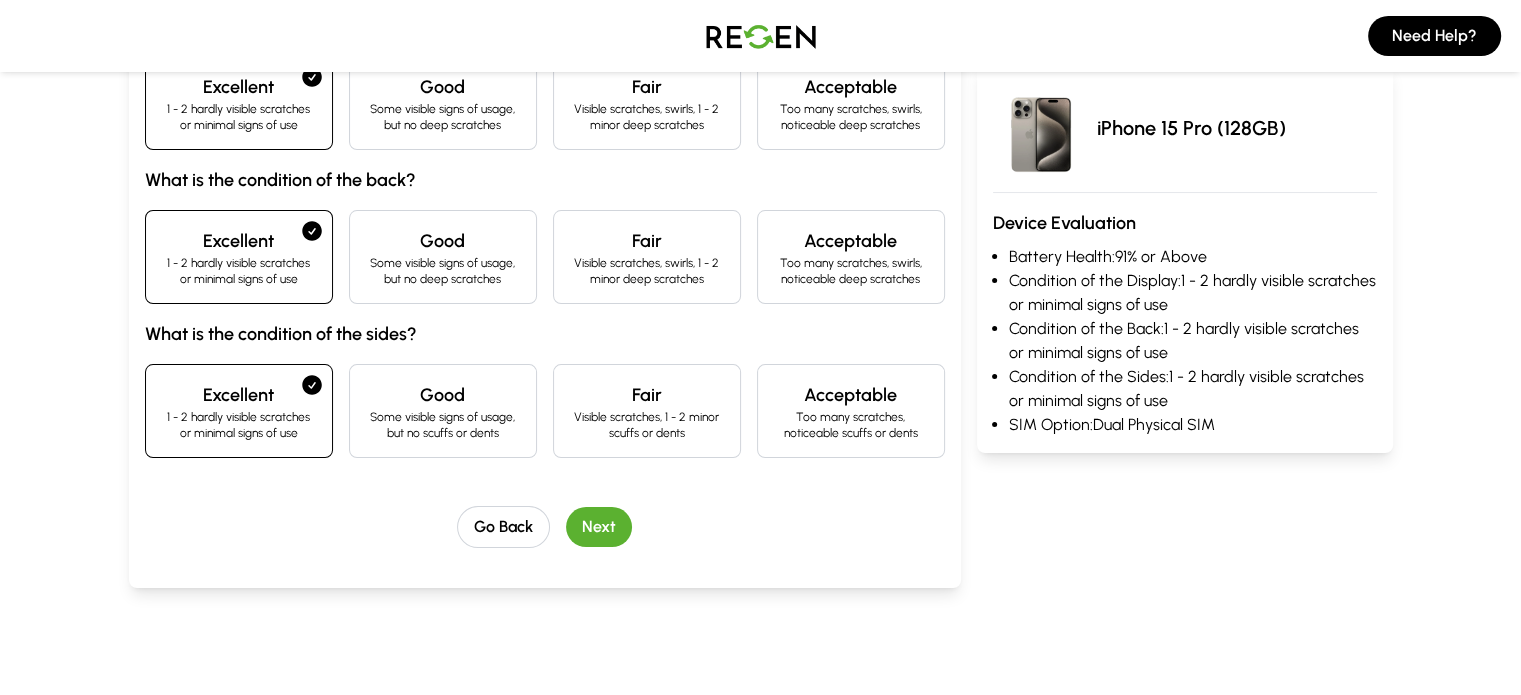 click on "Next" at bounding box center [599, 527] 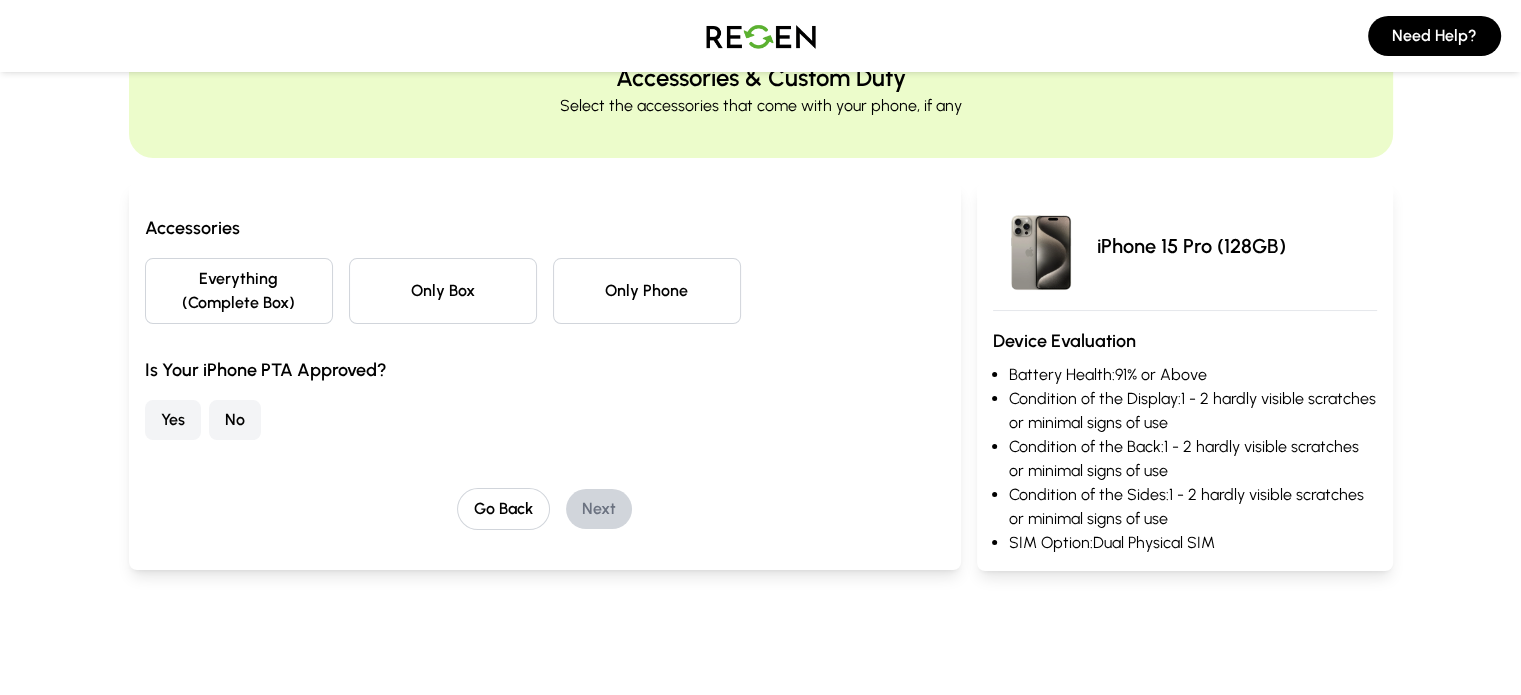 scroll, scrollTop: 92, scrollLeft: 0, axis: vertical 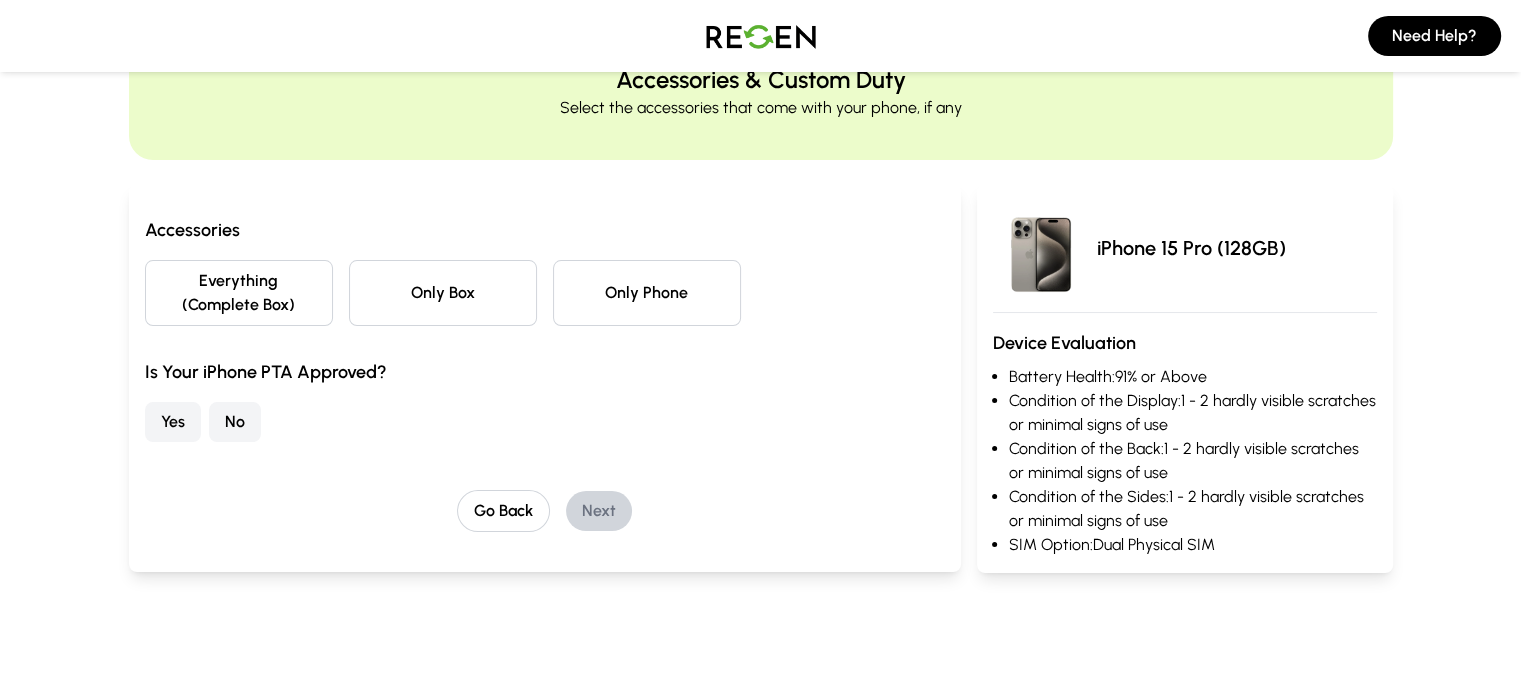 click on "Only Box" at bounding box center (443, 293) 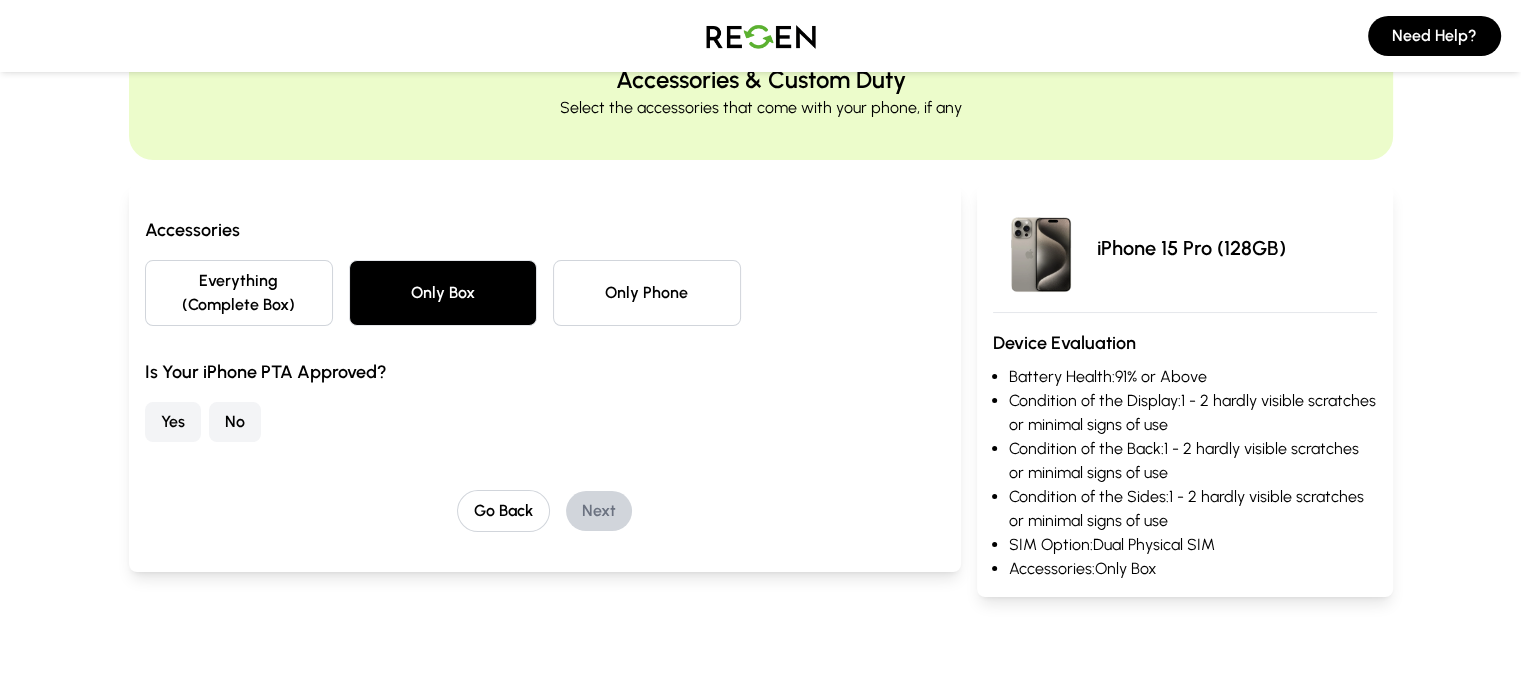 click on "No" at bounding box center [235, 422] 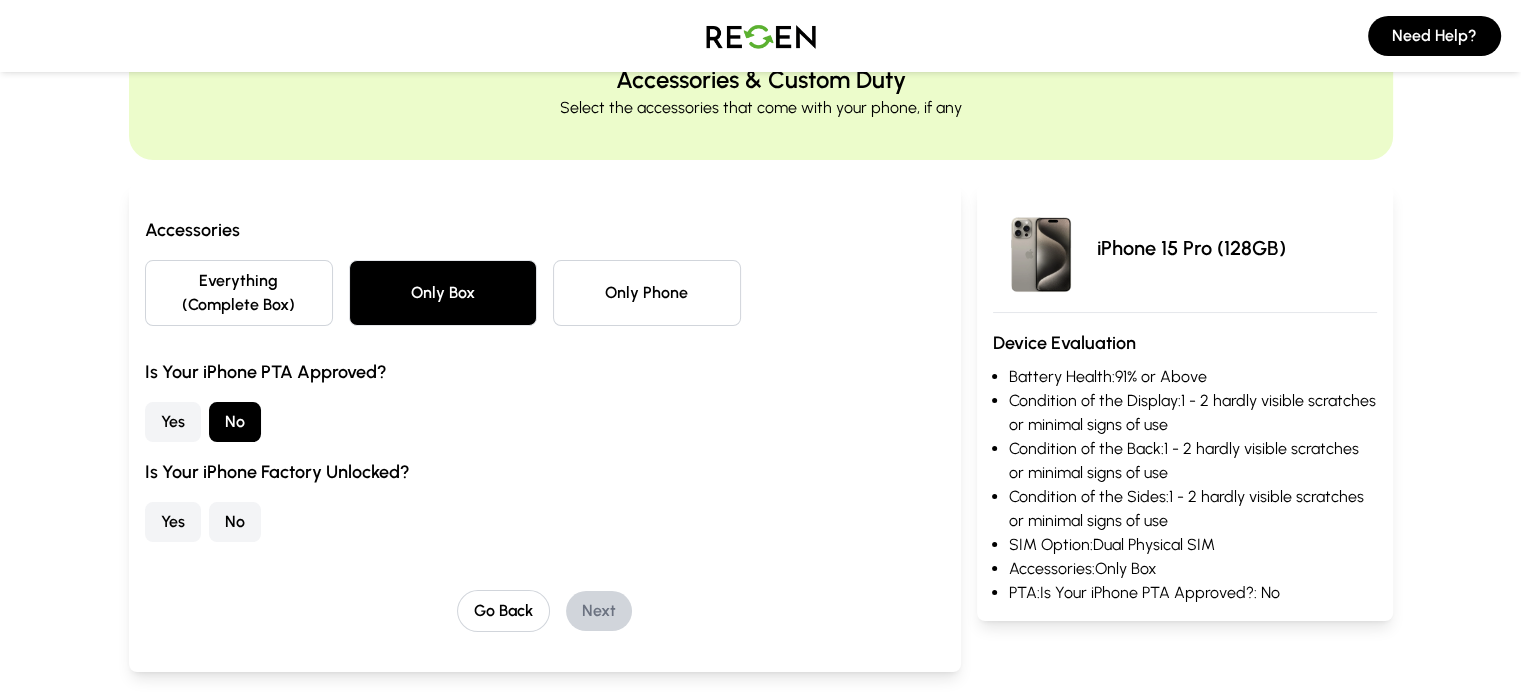 click on "Yes" at bounding box center [173, 522] 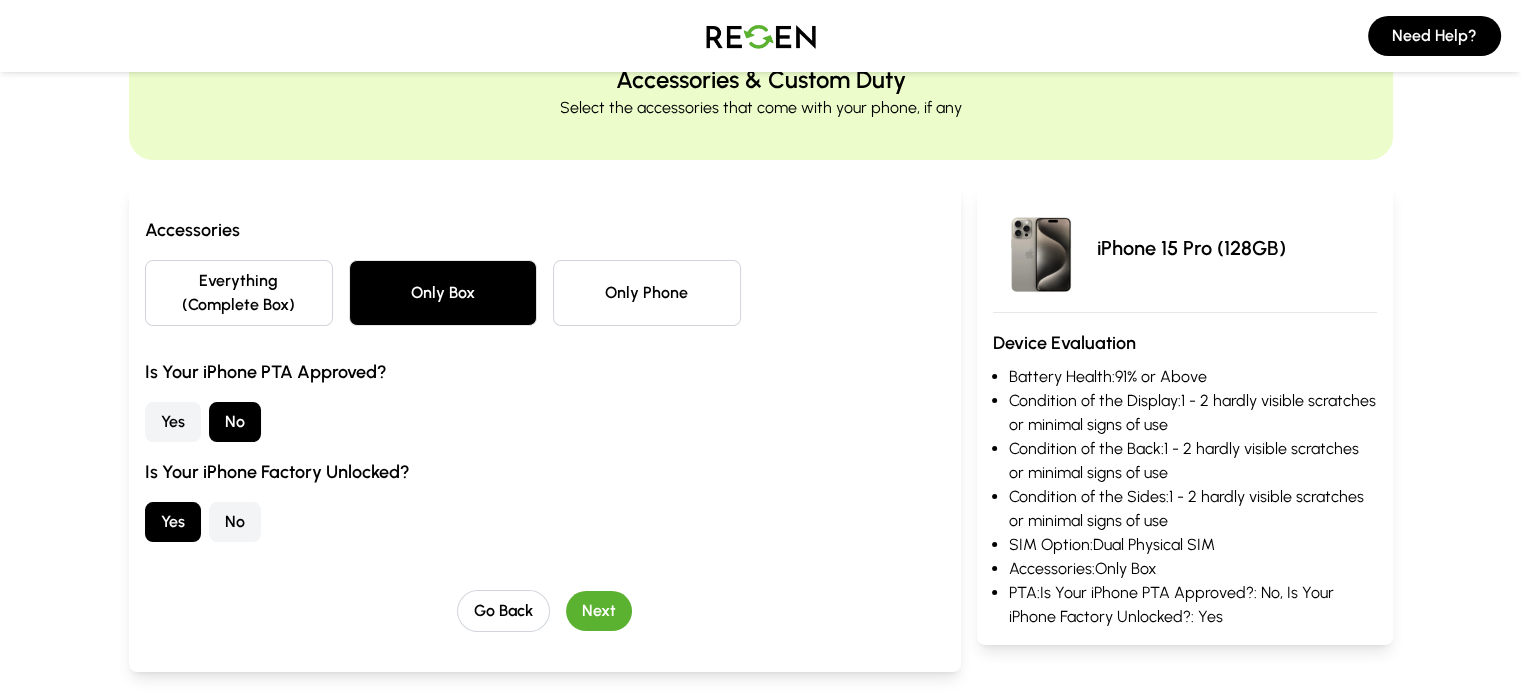 click on "Next" at bounding box center [599, 611] 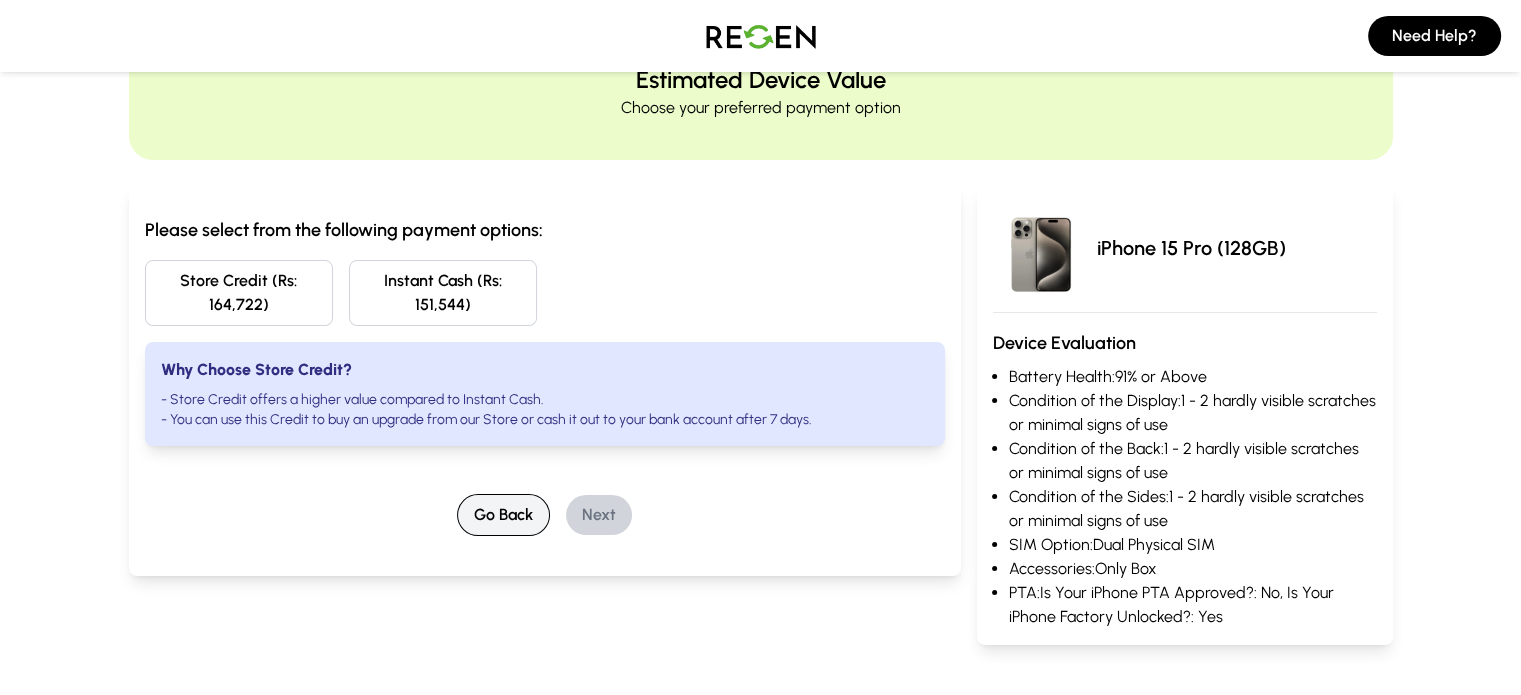 click on "Go Back" at bounding box center (503, 515) 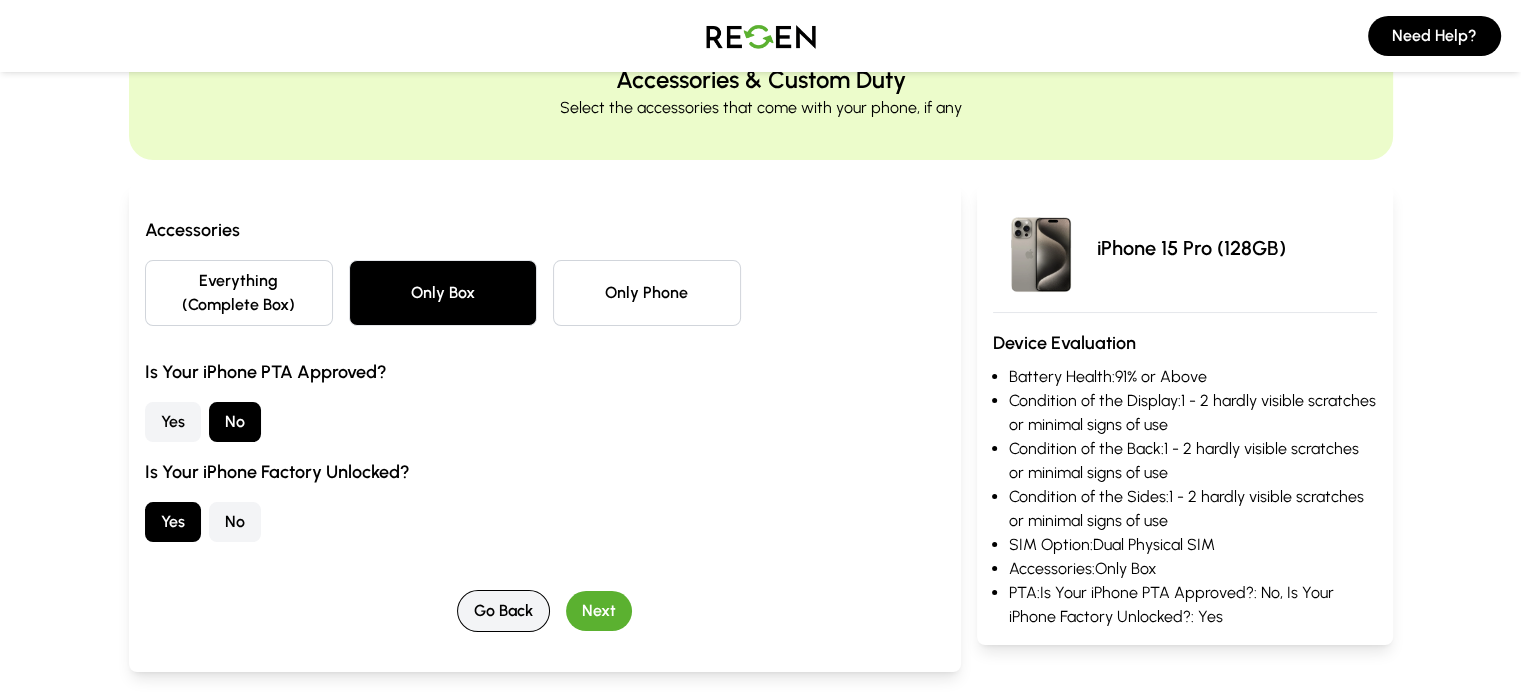scroll, scrollTop: 0, scrollLeft: 0, axis: both 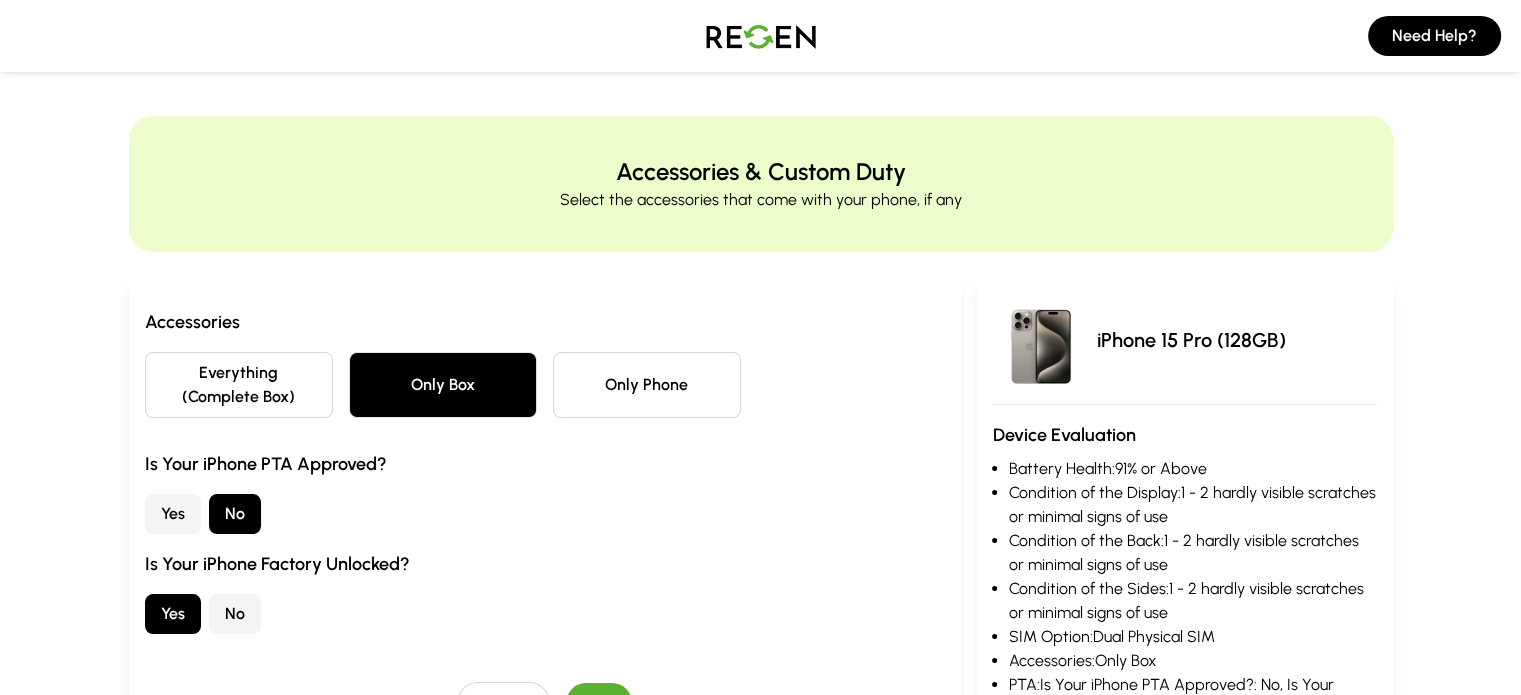 click on "Everything (Complete Box)" at bounding box center (239, 385) 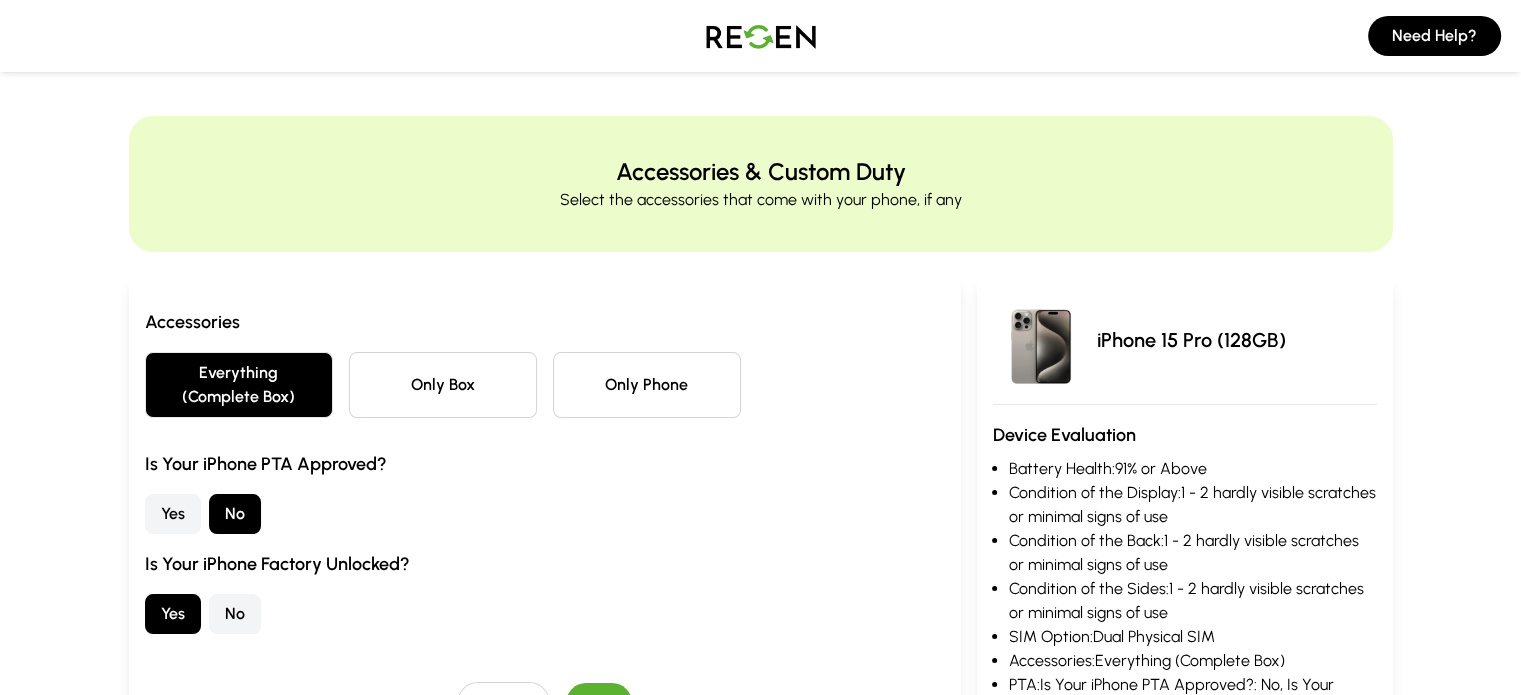 click on "Next" at bounding box center [599, 703] 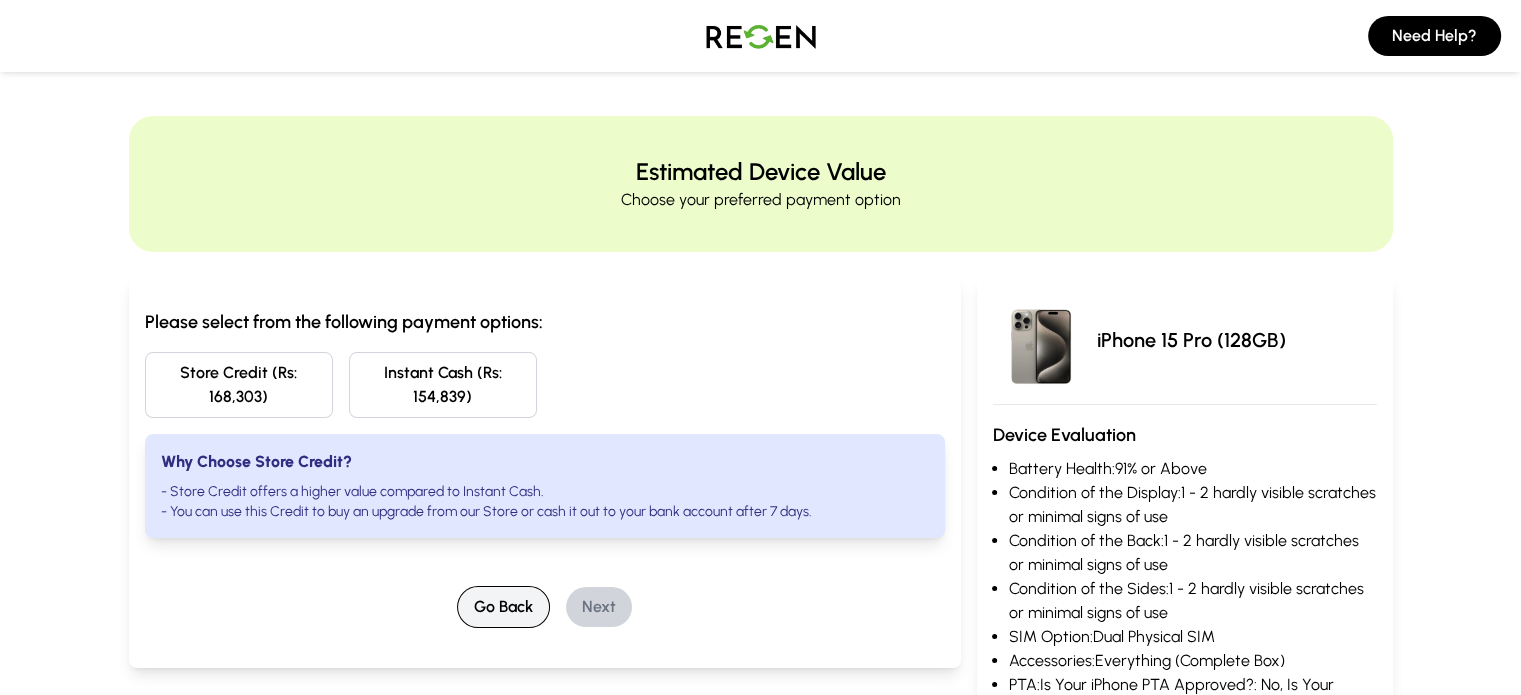 click on "Go Back" at bounding box center (503, 607) 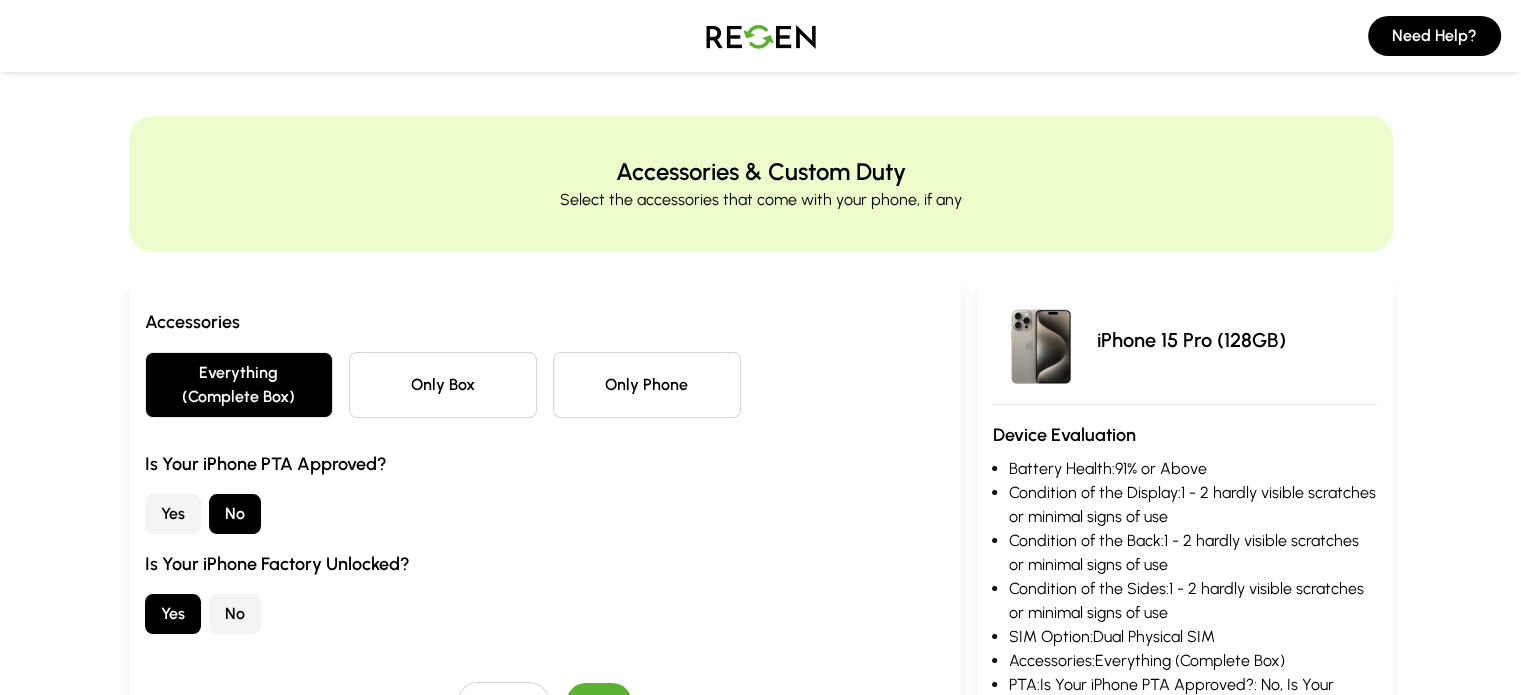 click on "Yes" at bounding box center [173, 514] 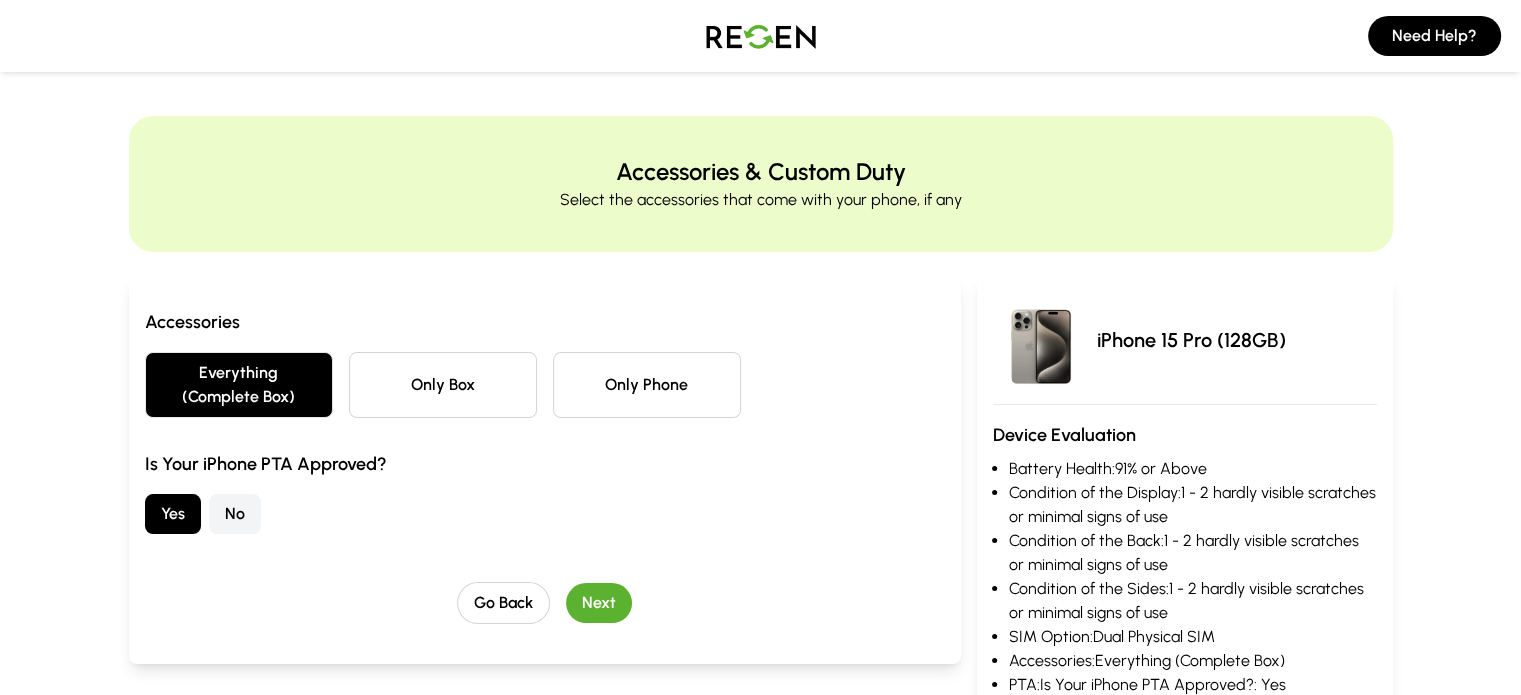 click on "Next" at bounding box center (599, 603) 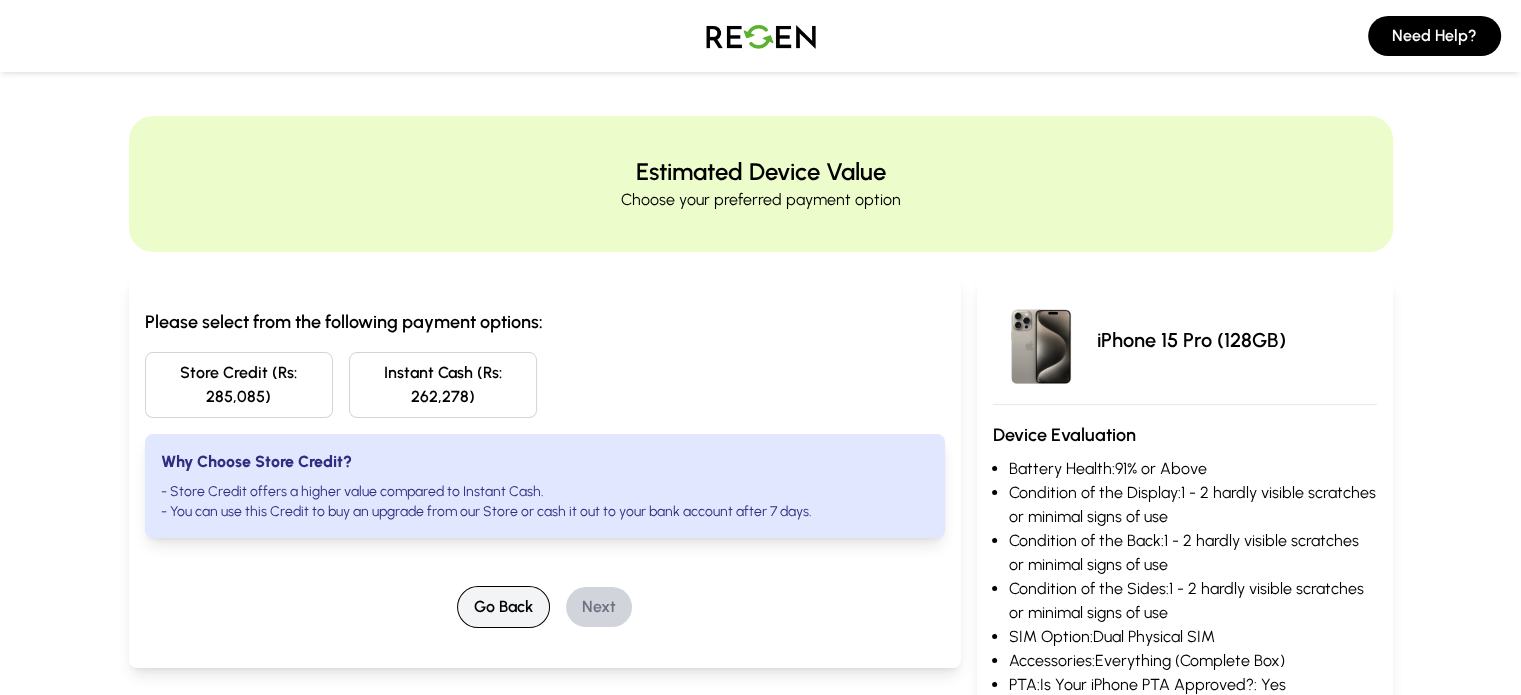 click on "Go Back" at bounding box center [503, 607] 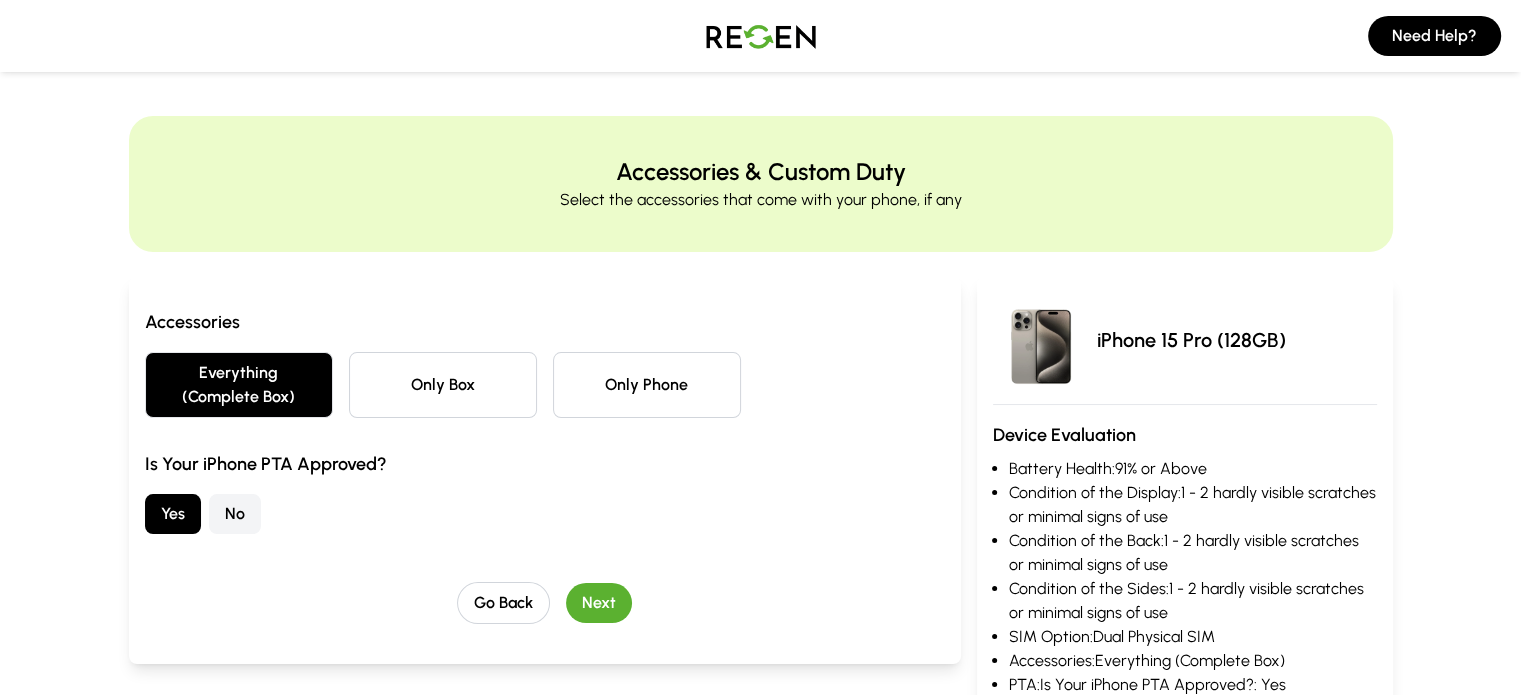 click on "Next" at bounding box center (599, 603) 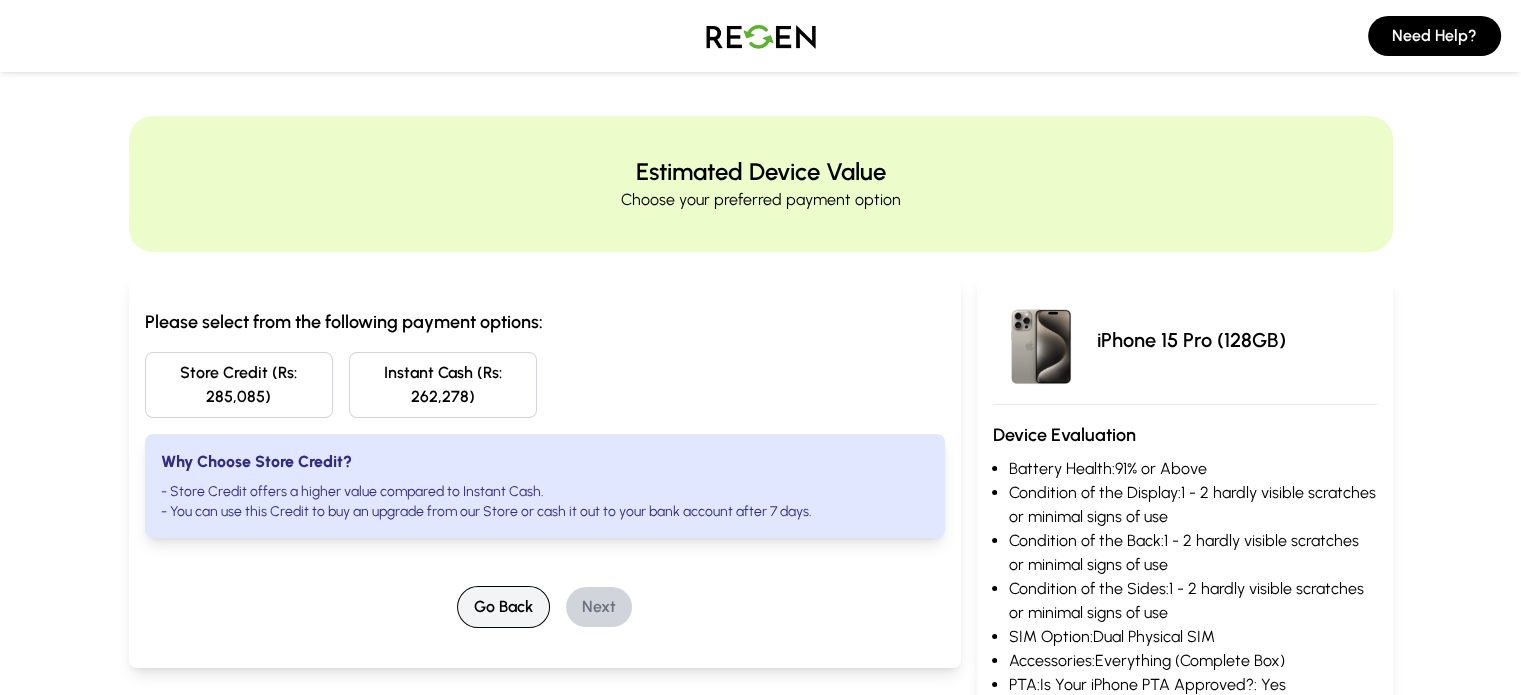 click on "Go Back" at bounding box center [503, 607] 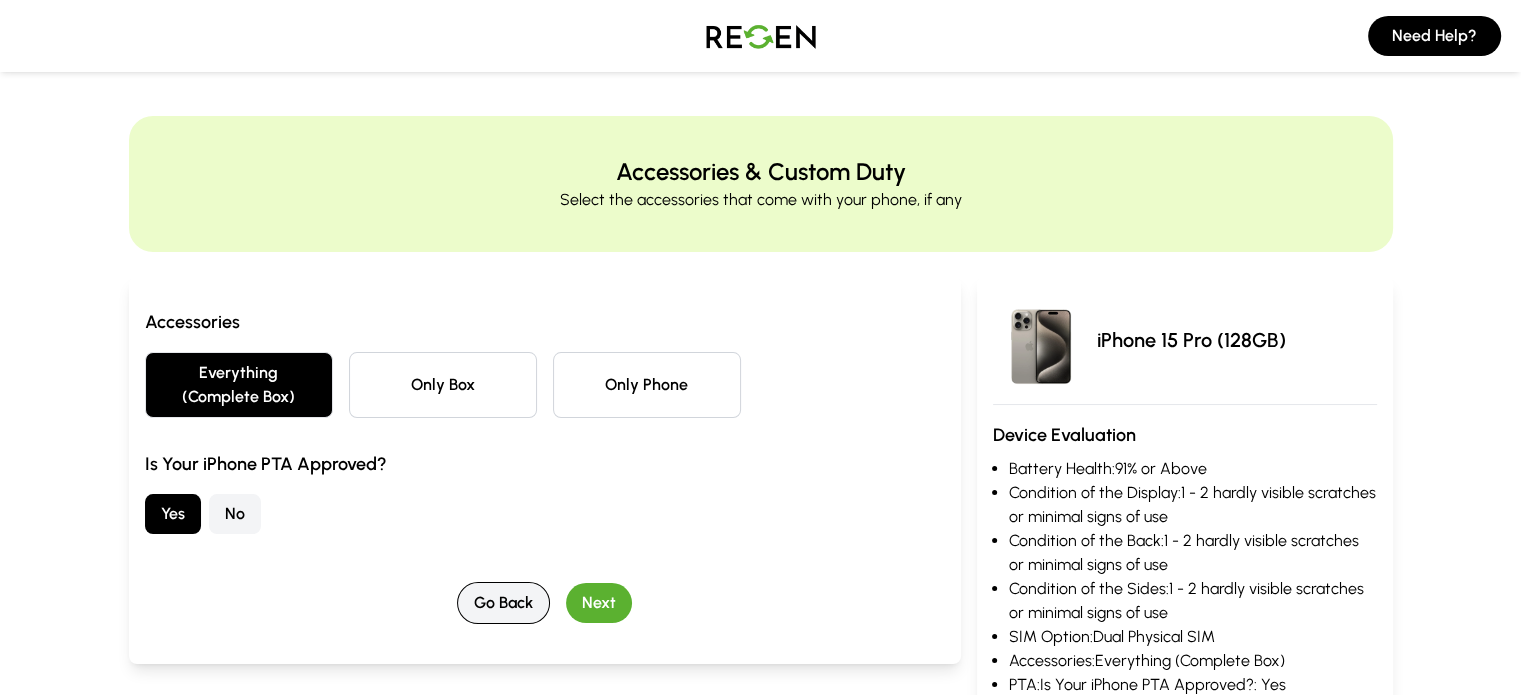 click on "Go Back" at bounding box center [503, 603] 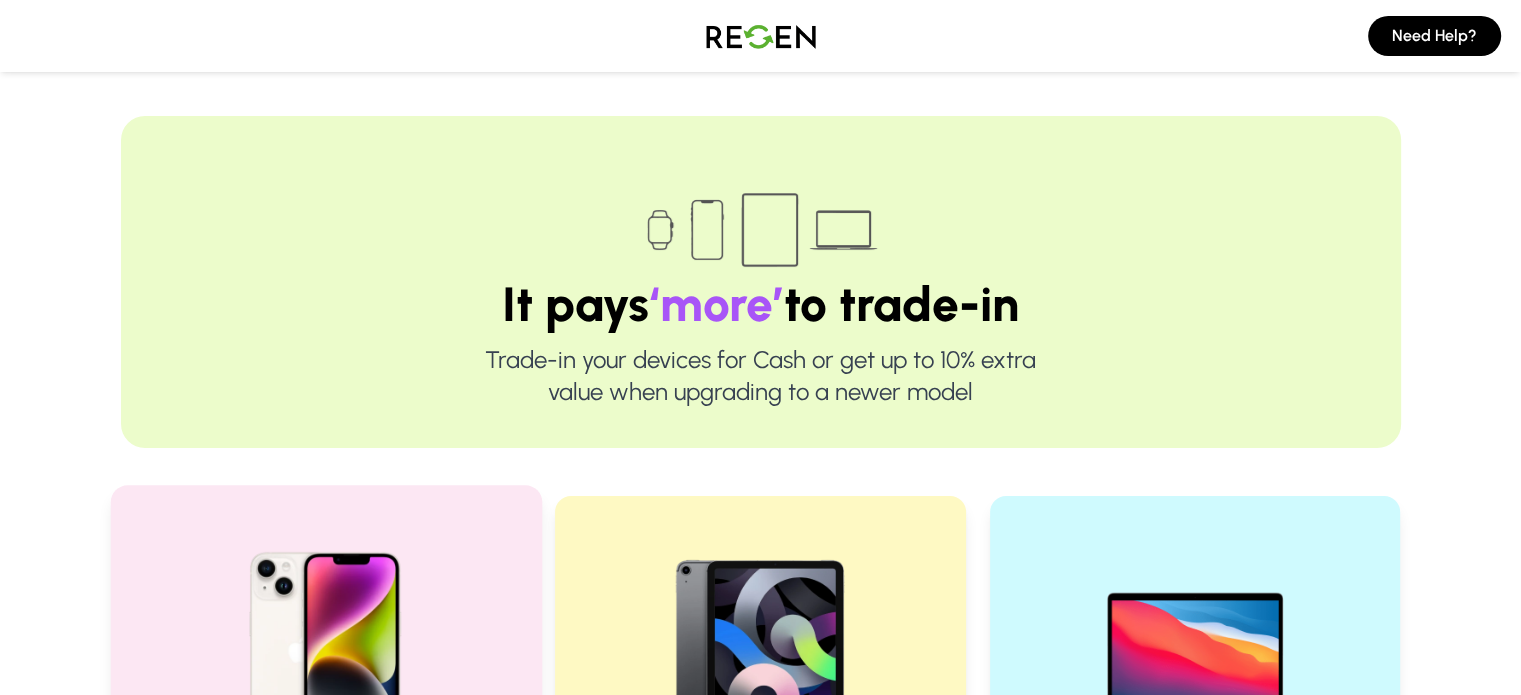 click at bounding box center [325, 645] 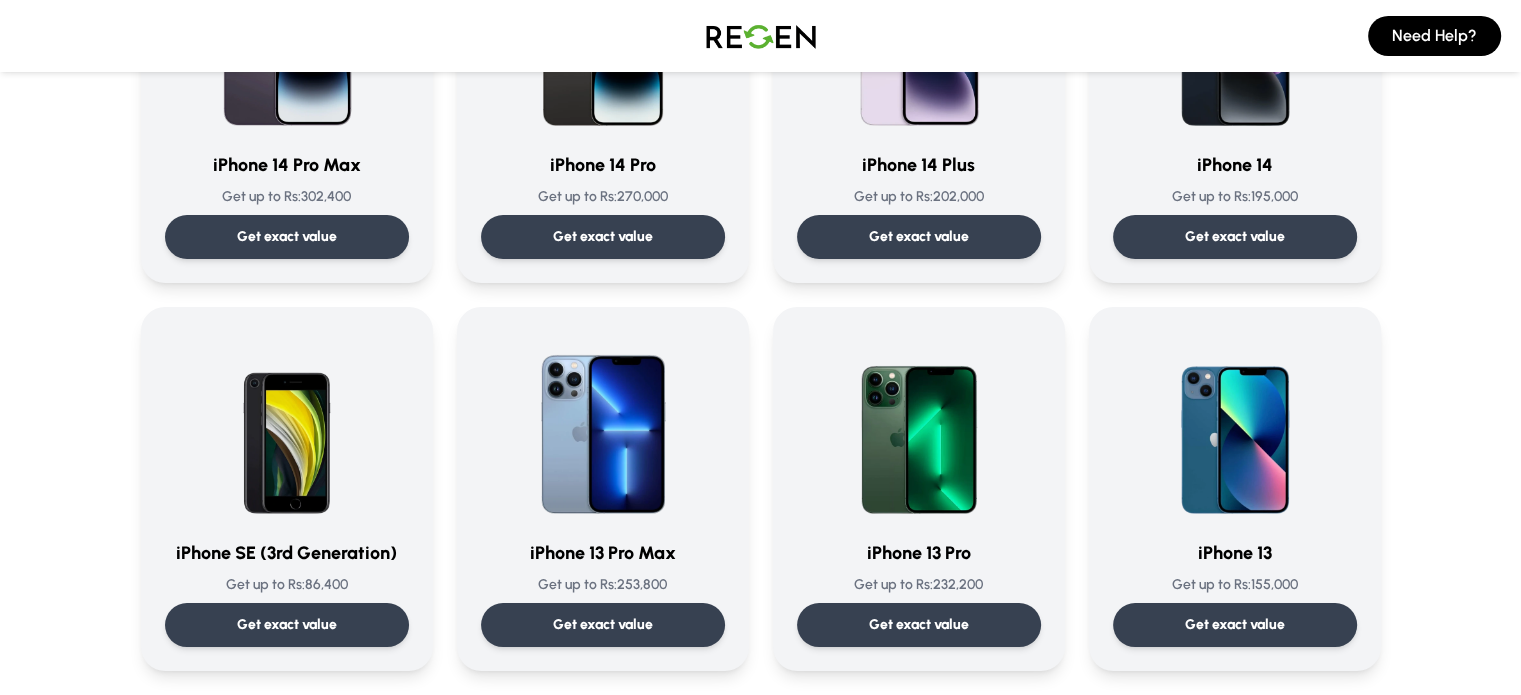 scroll, scrollTop: 717, scrollLeft: 0, axis: vertical 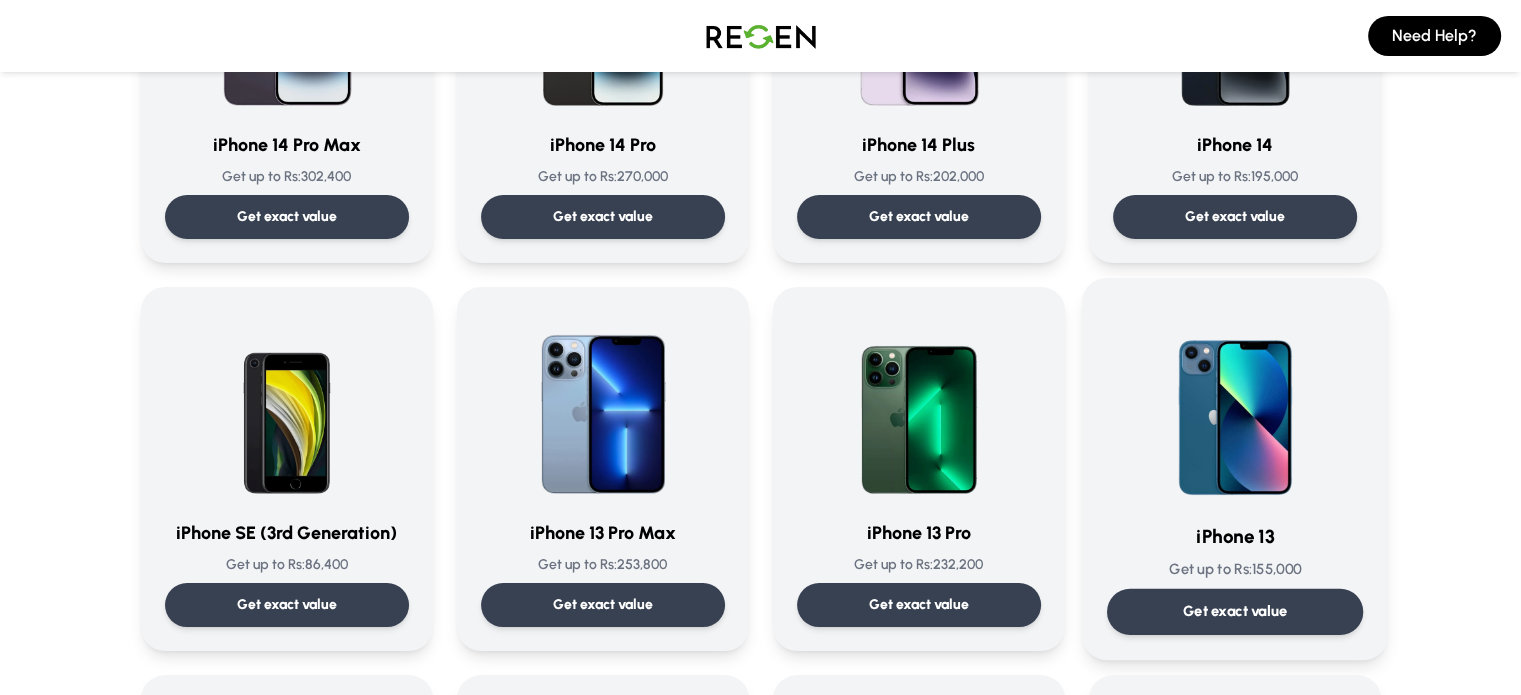 click at bounding box center [1235, 404] 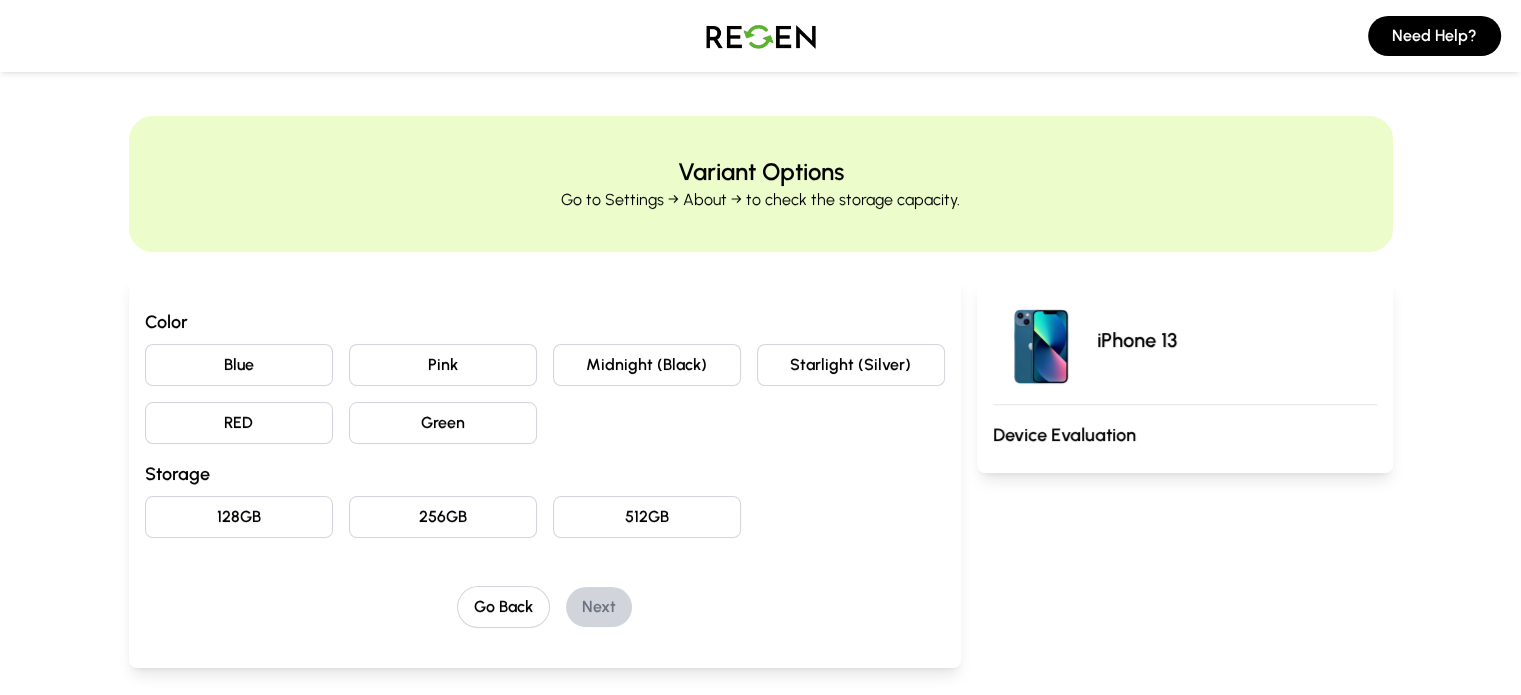 click on "iPhone 13   Device Evaluation" at bounding box center (1185, 374) 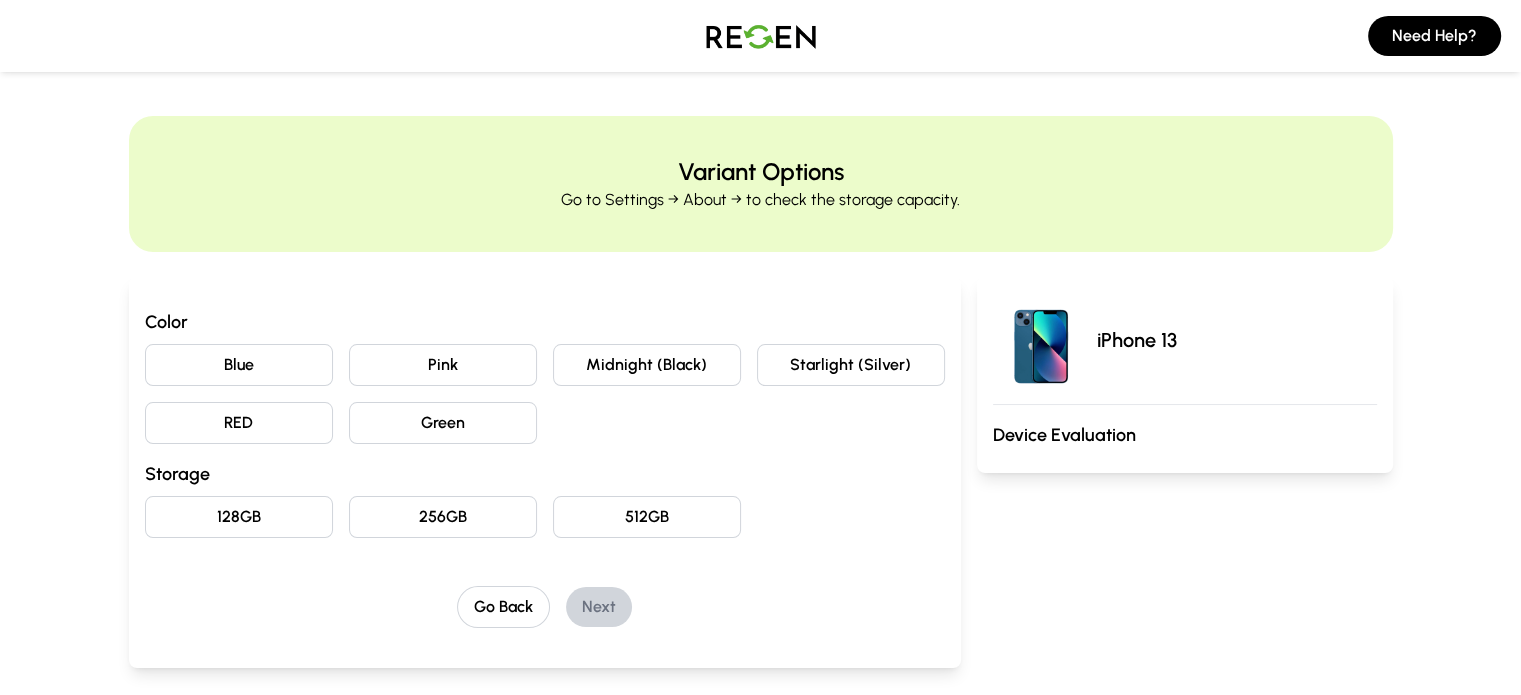 click on "Blue" at bounding box center (239, 365) 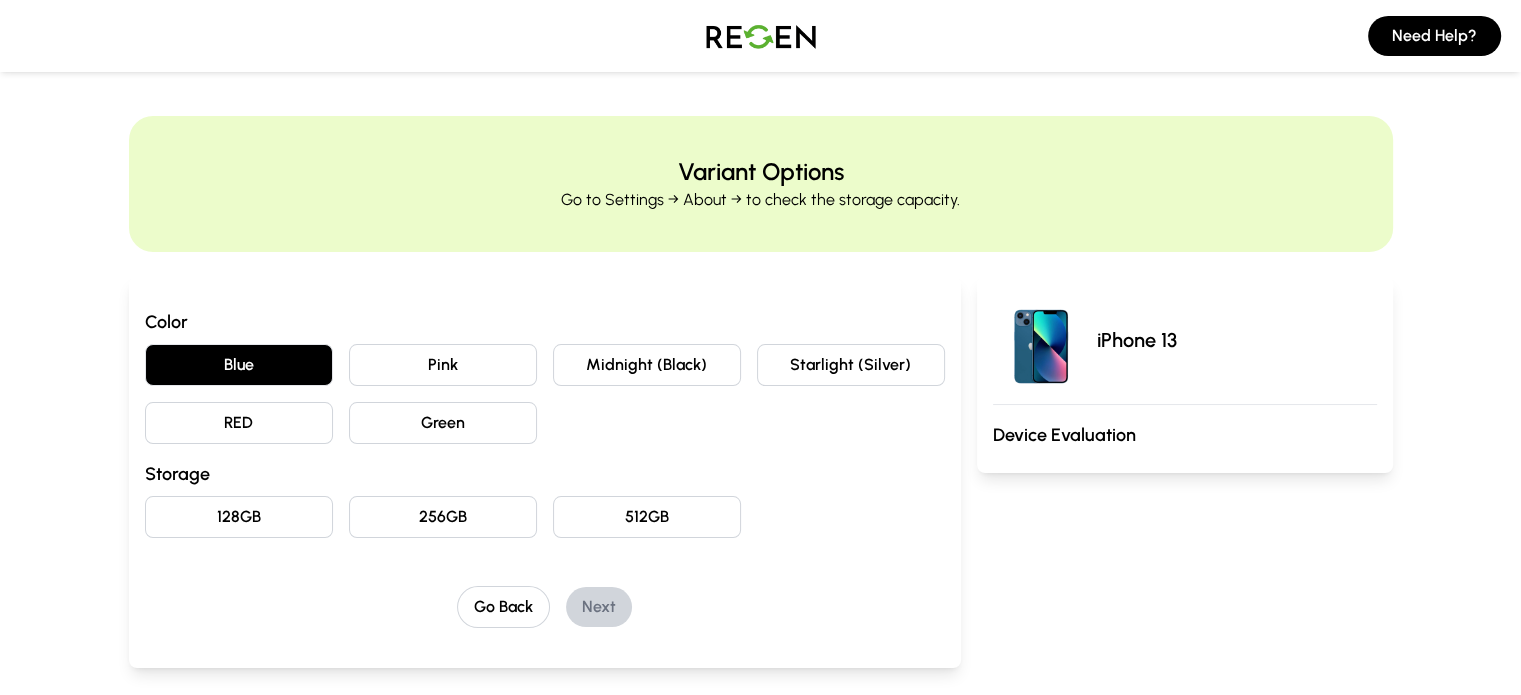click on "128GB" at bounding box center [239, 517] 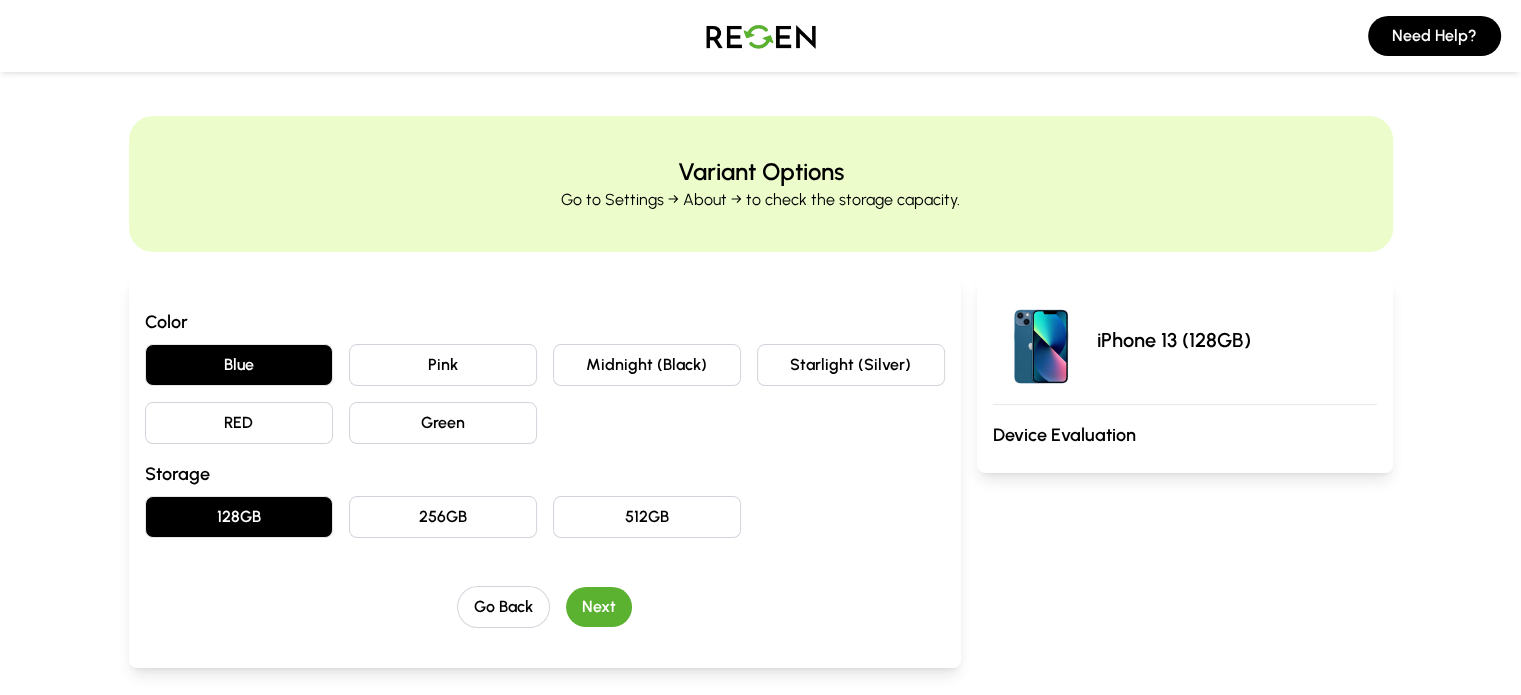 click on "Next" at bounding box center (599, 607) 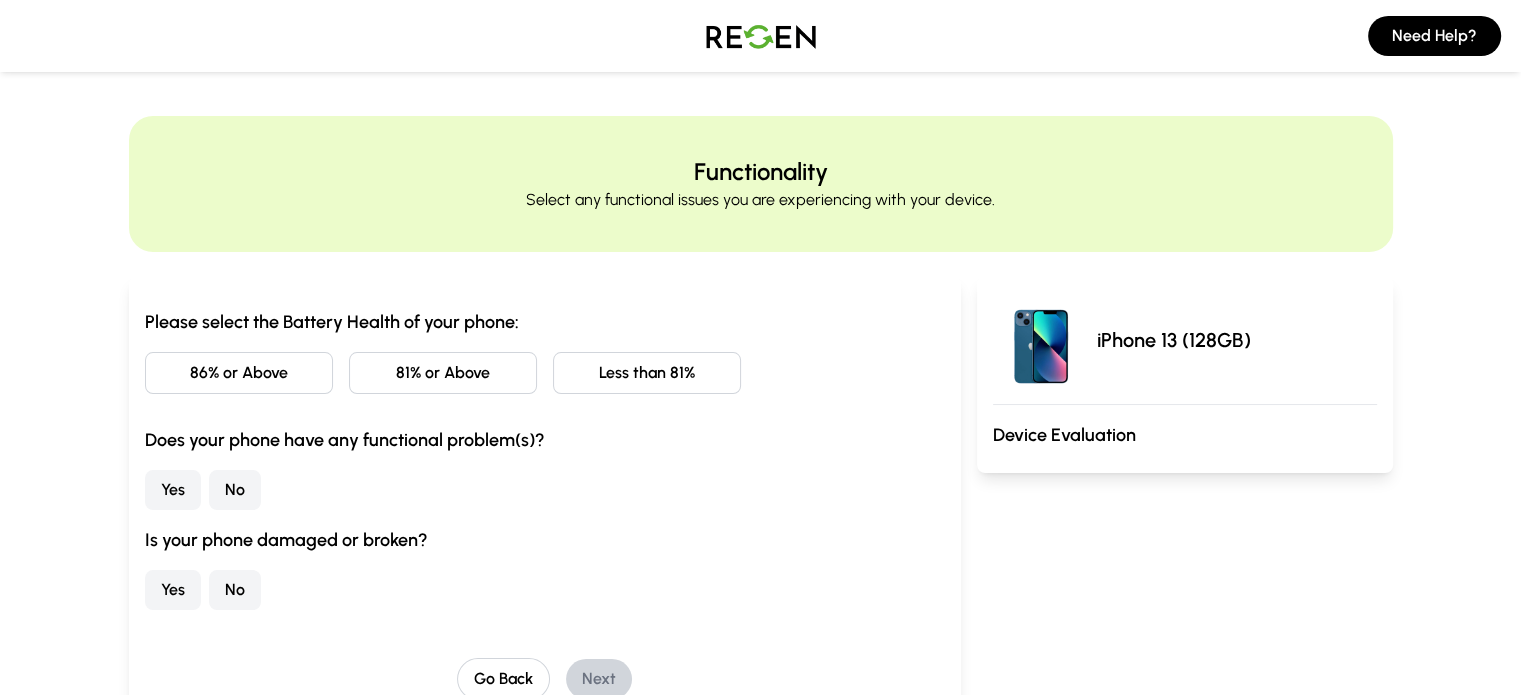 click on "Less than 81%" at bounding box center [647, 373] 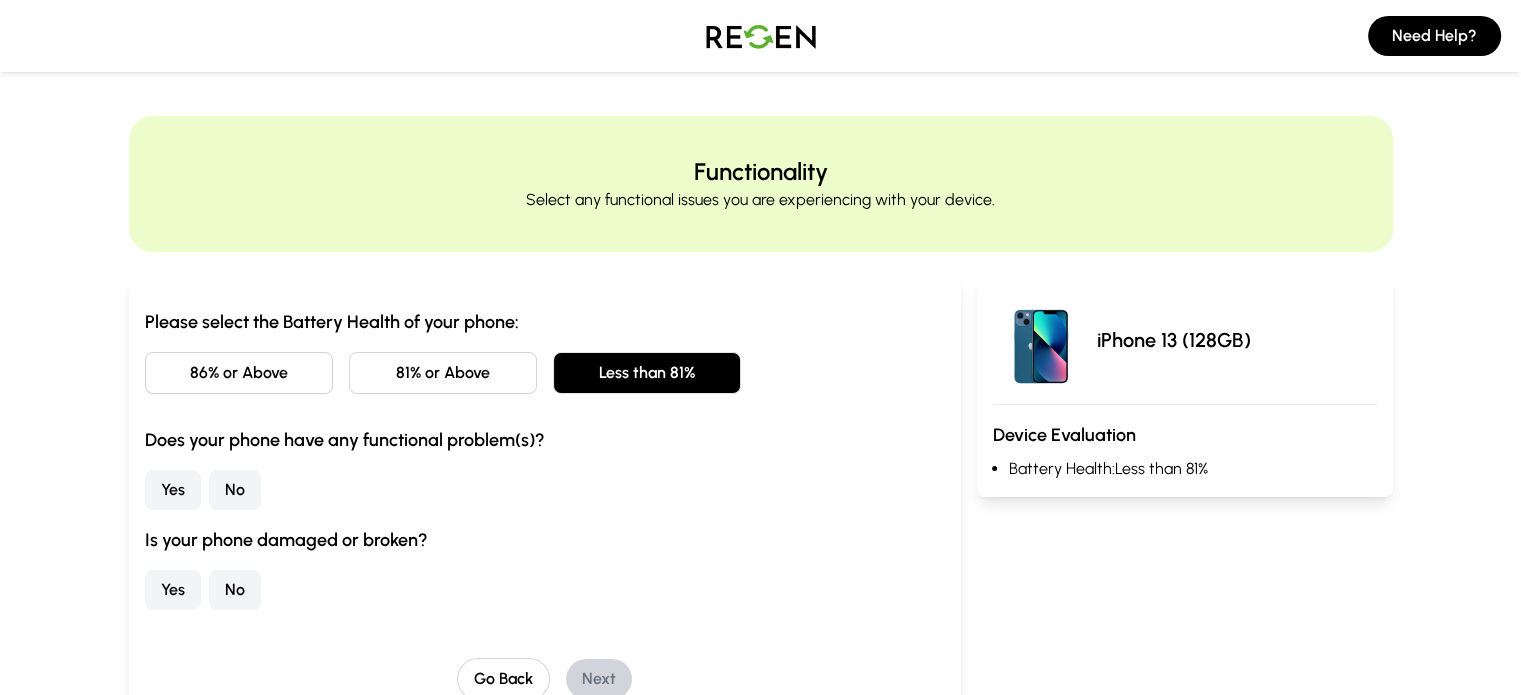 click on "No" at bounding box center (235, 490) 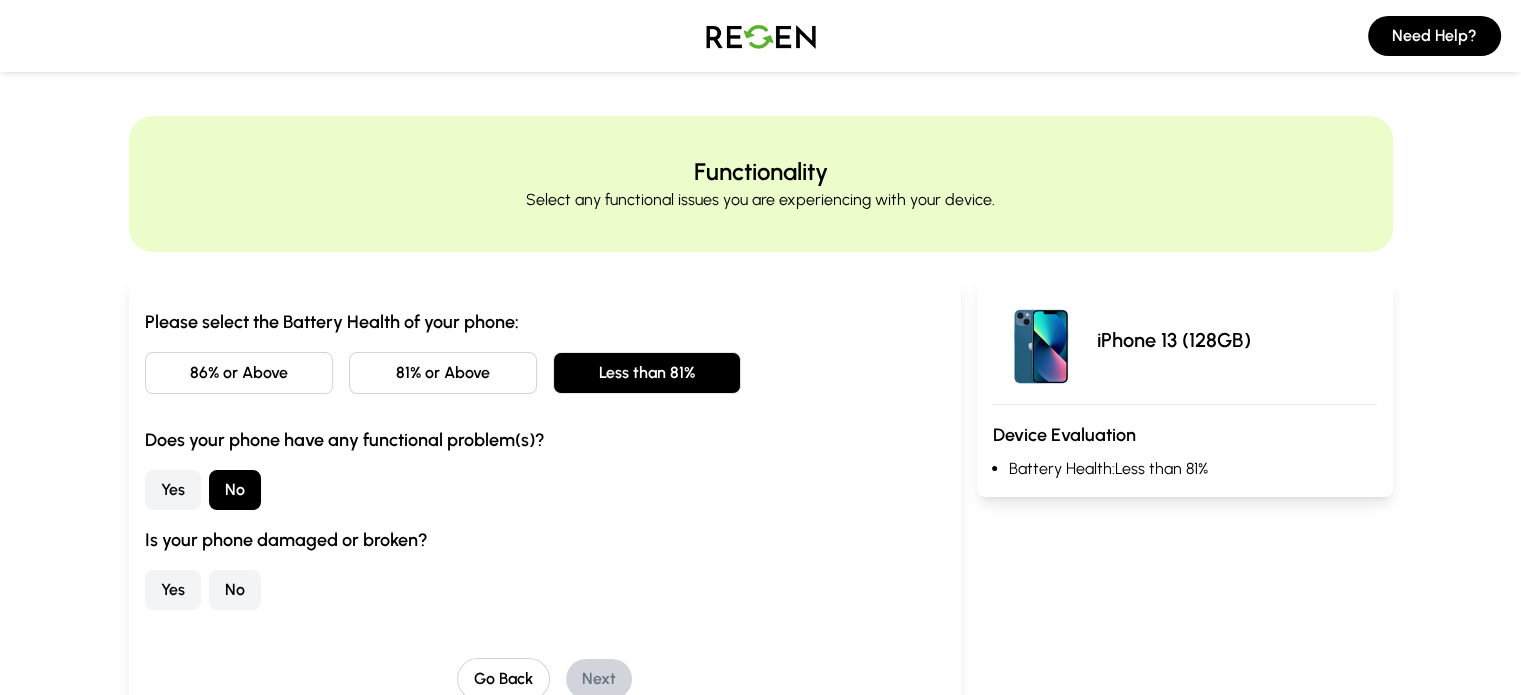 click on "No" at bounding box center [235, 590] 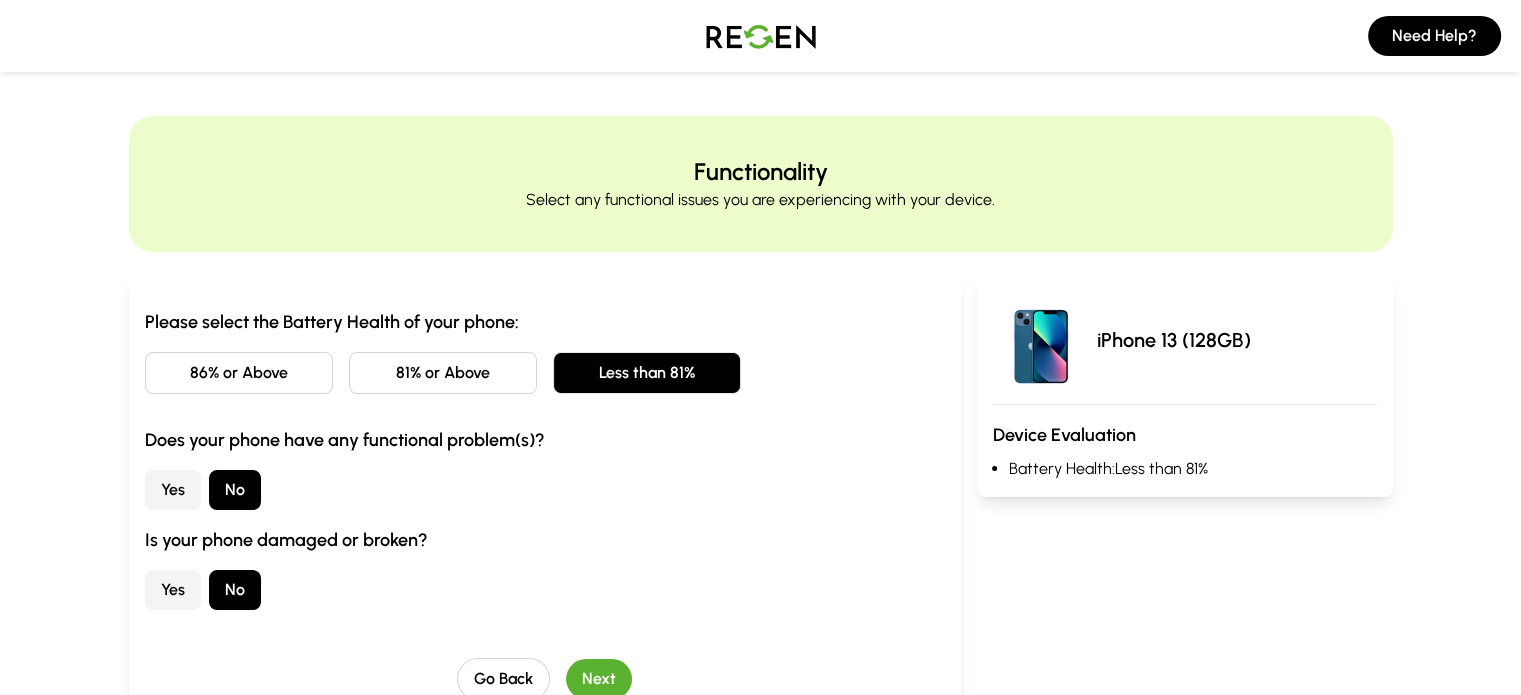 click on "Next" at bounding box center [599, 679] 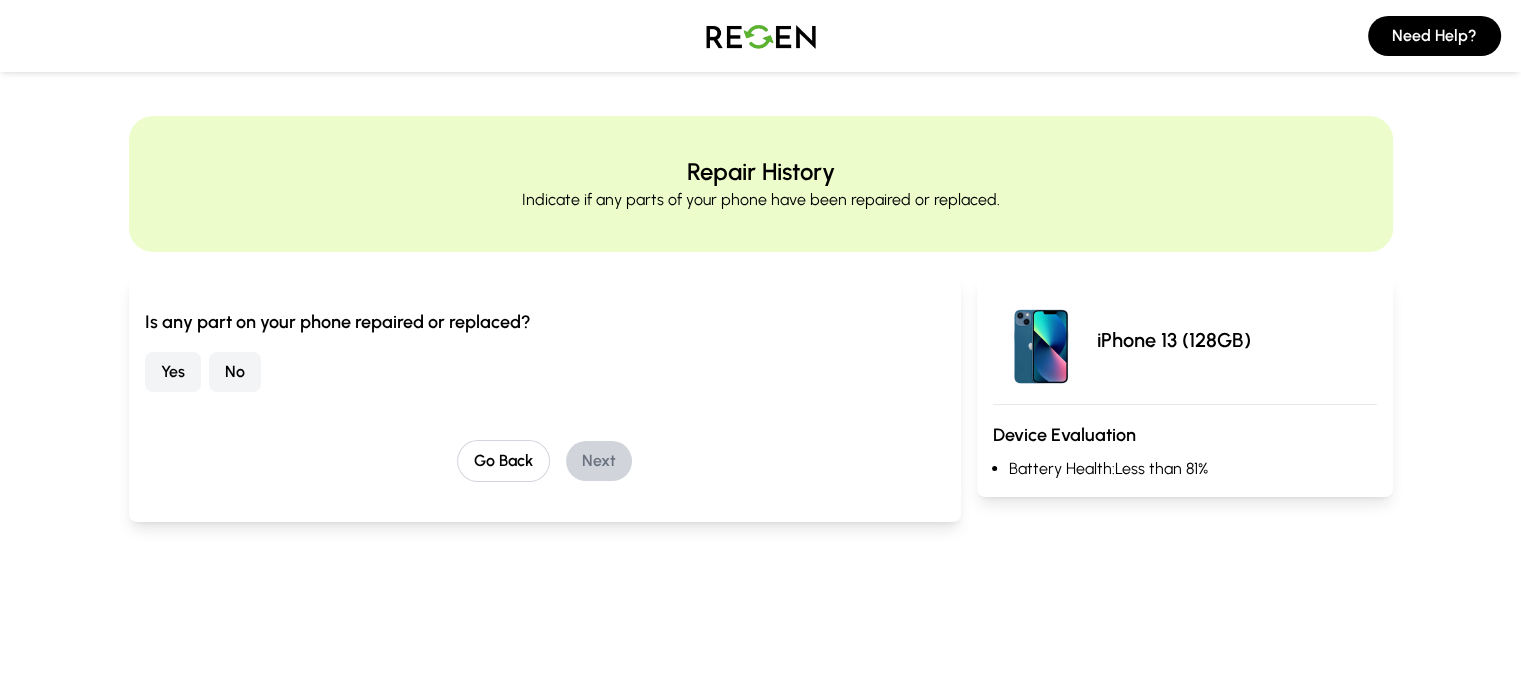 click on "No" at bounding box center (235, 372) 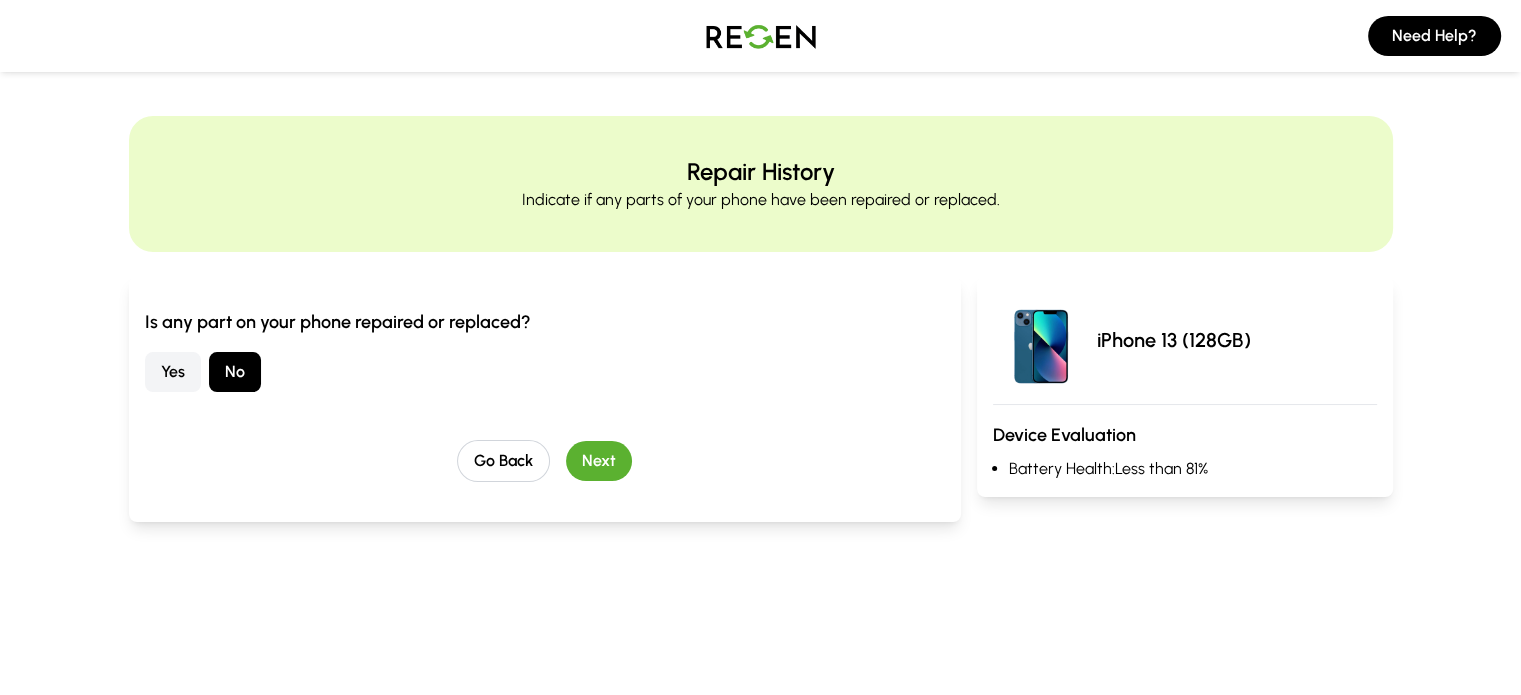 click on "Next" at bounding box center (599, 461) 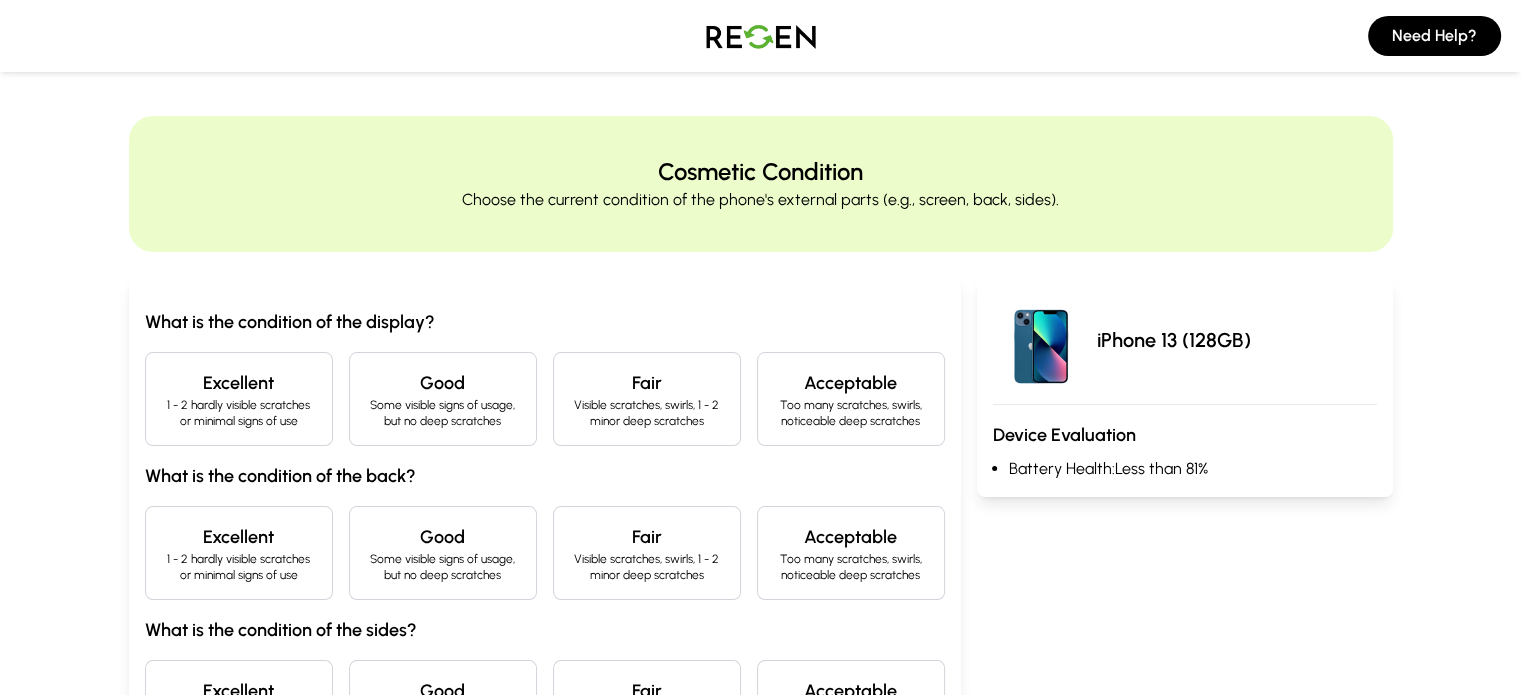 click on "1 - 2 hardly visible scratches or minimal signs of use" at bounding box center [239, 413] 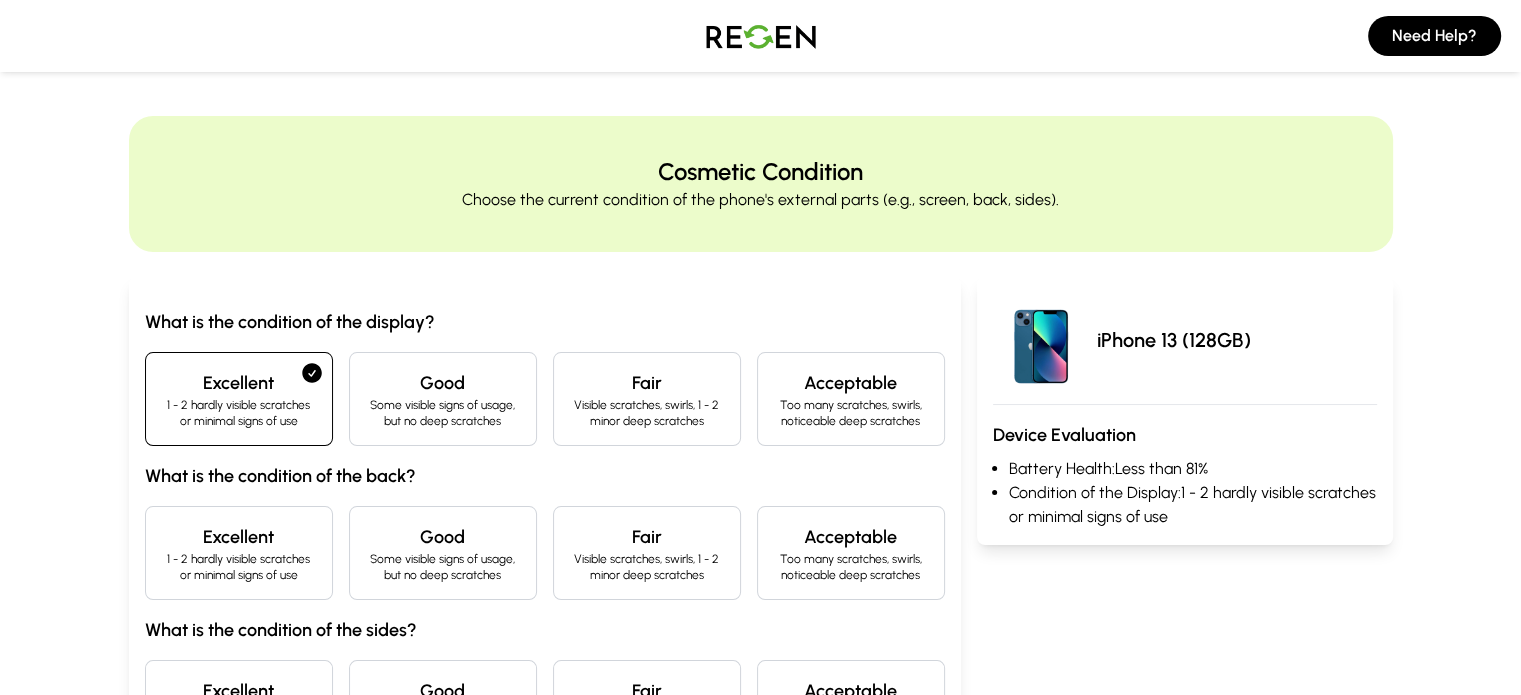 click on "Excellent" at bounding box center [239, 537] 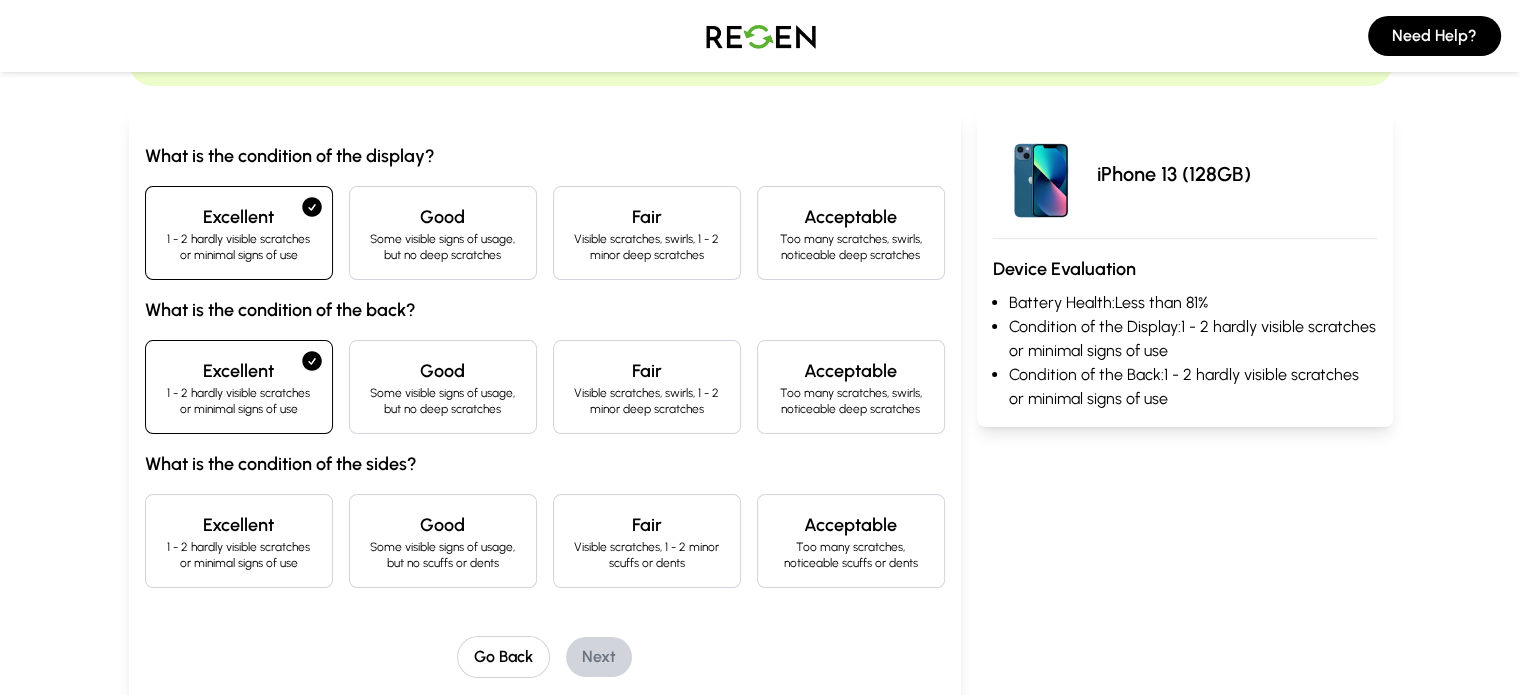 scroll, scrollTop: 168, scrollLeft: 0, axis: vertical 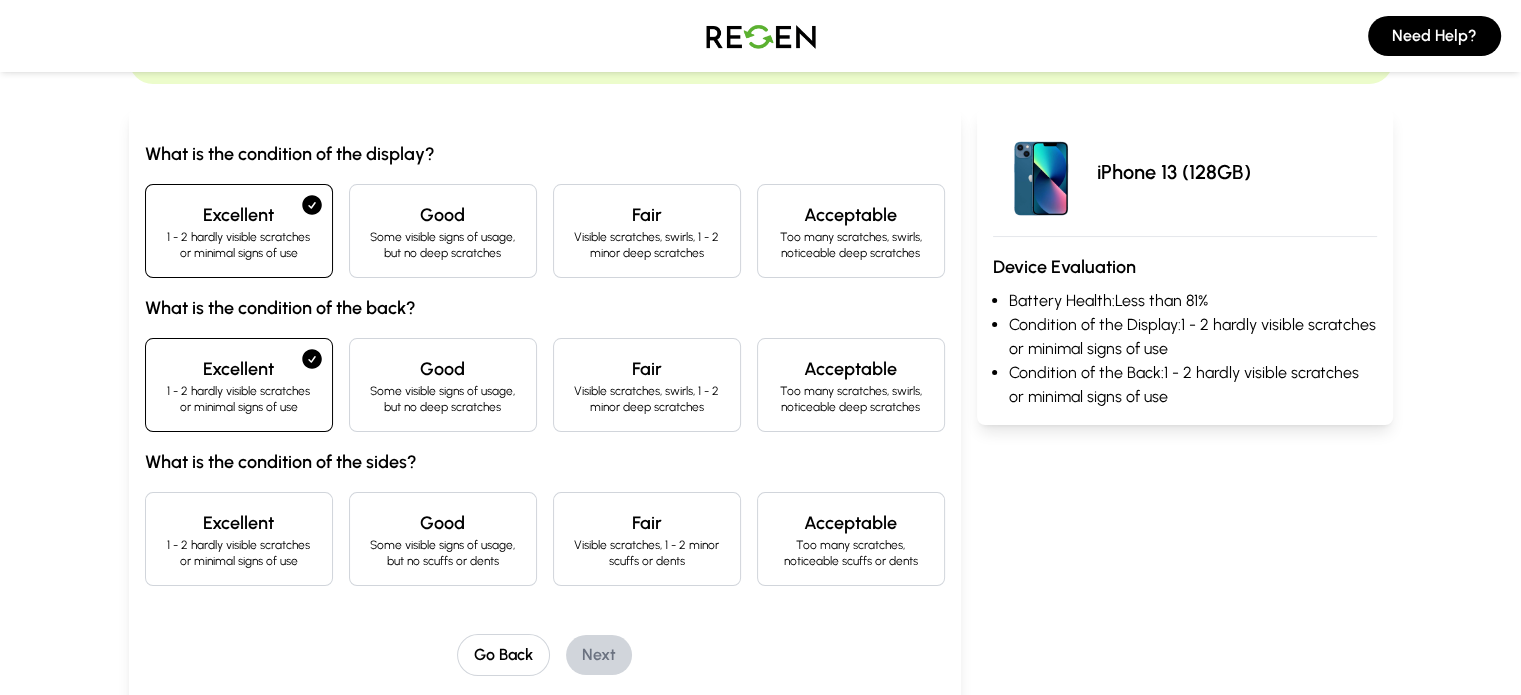 click on "Excellent 1 - 2 hardly visible scratches or minimal signs of use" at bounding box center [239, 539] 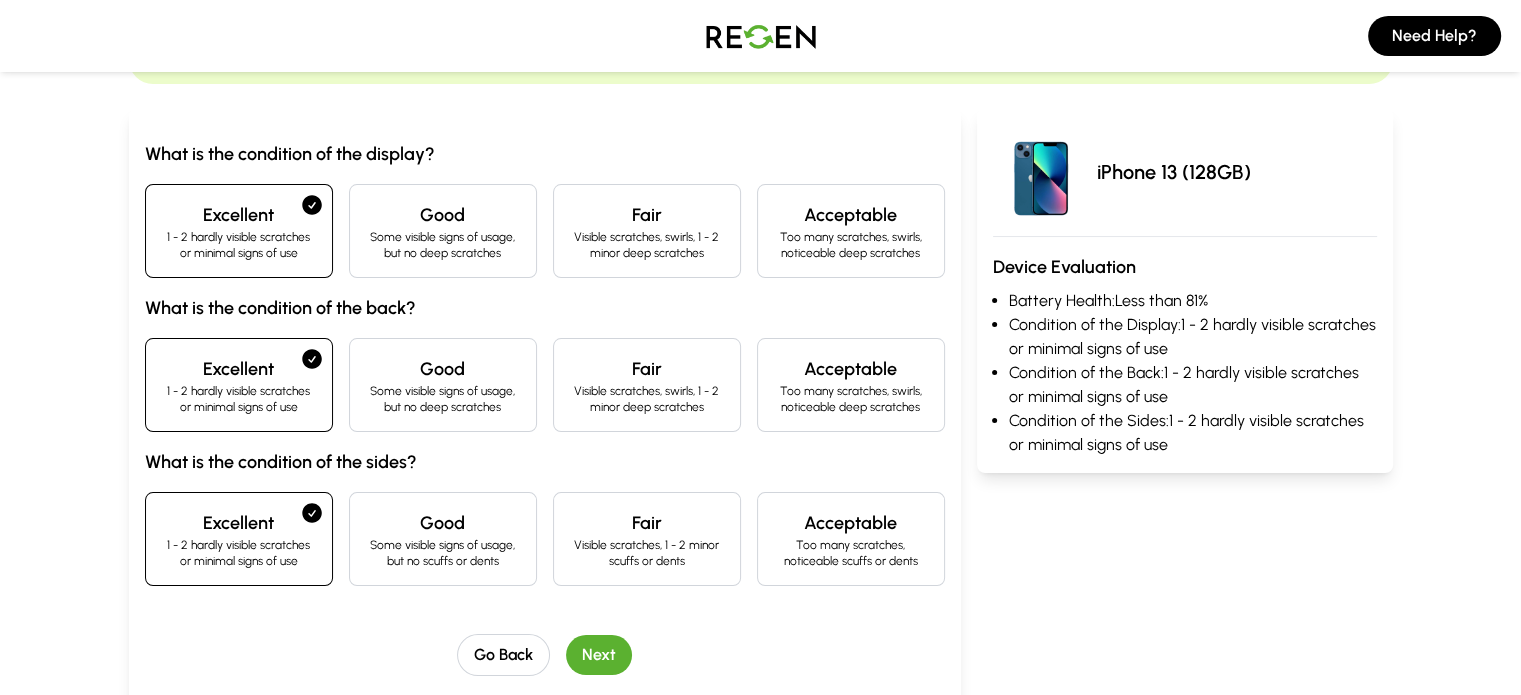 click on "Next" at bounding box center [599, 655] 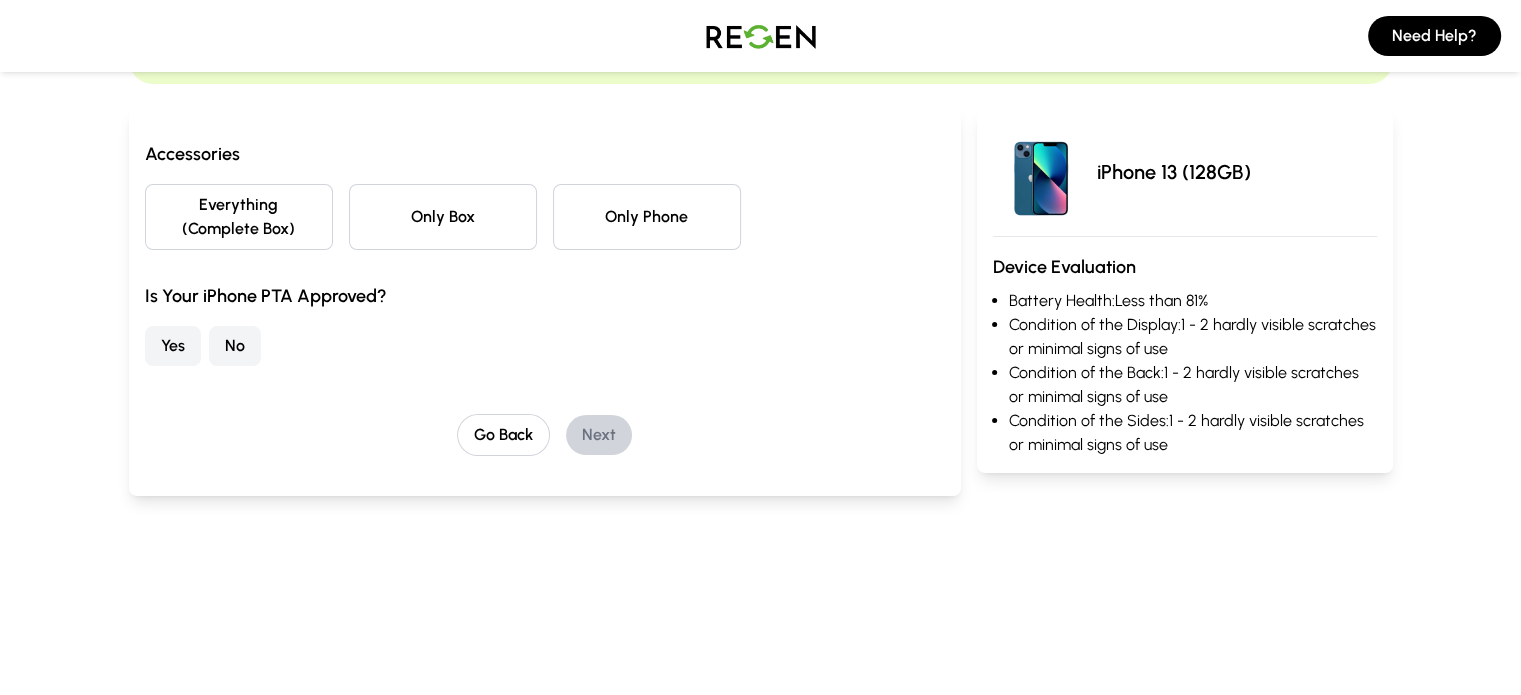 click on "Everything (Complete Box)" at bounding box center (239, 217) 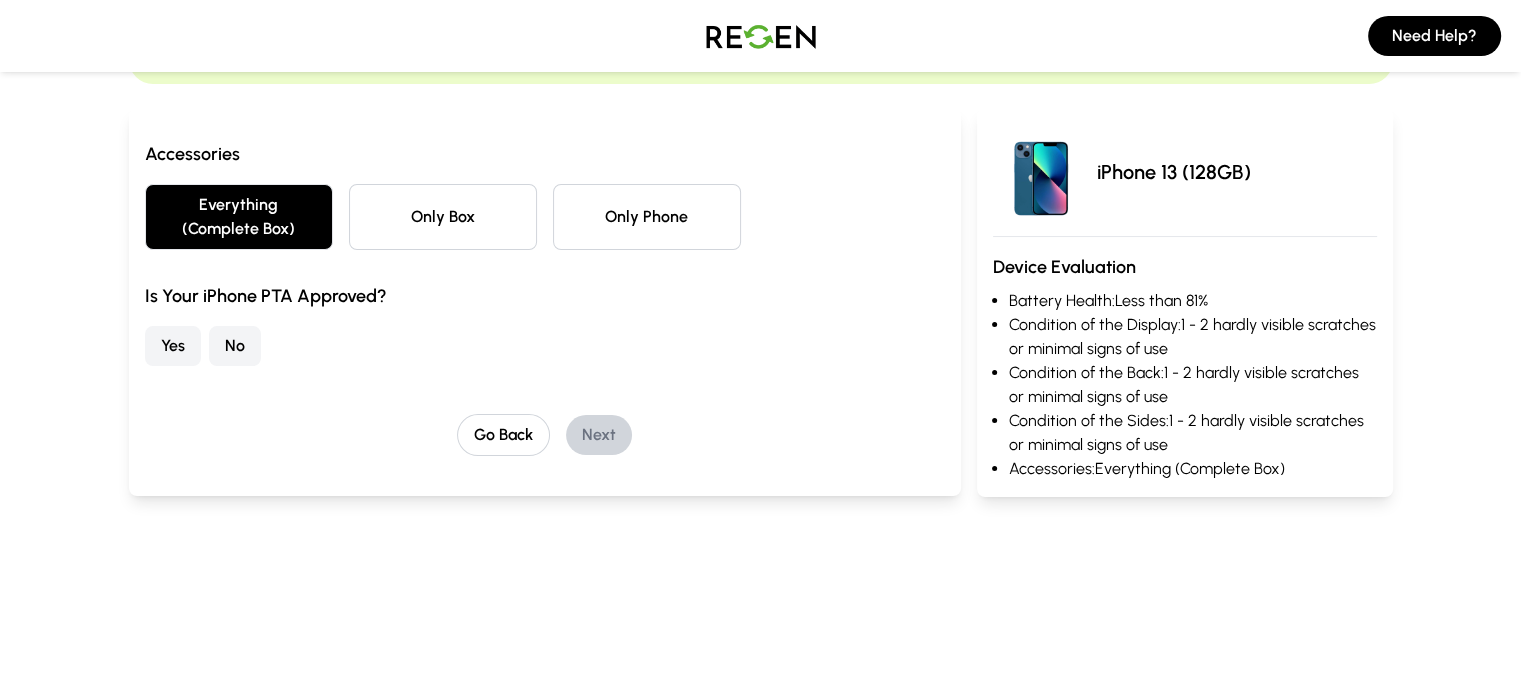 click on "No" at bounding box center [235, 346] 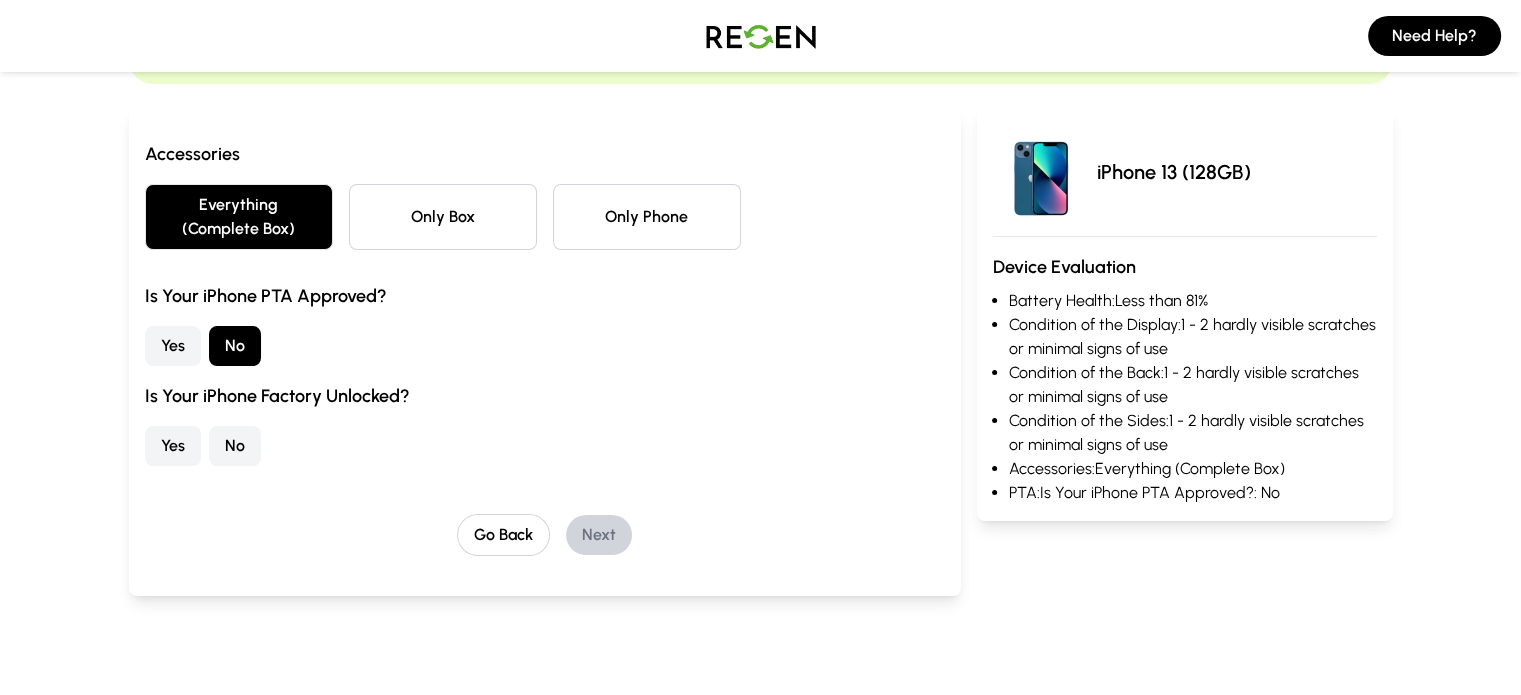 click on "Yes" at bounding box center [173, 446] 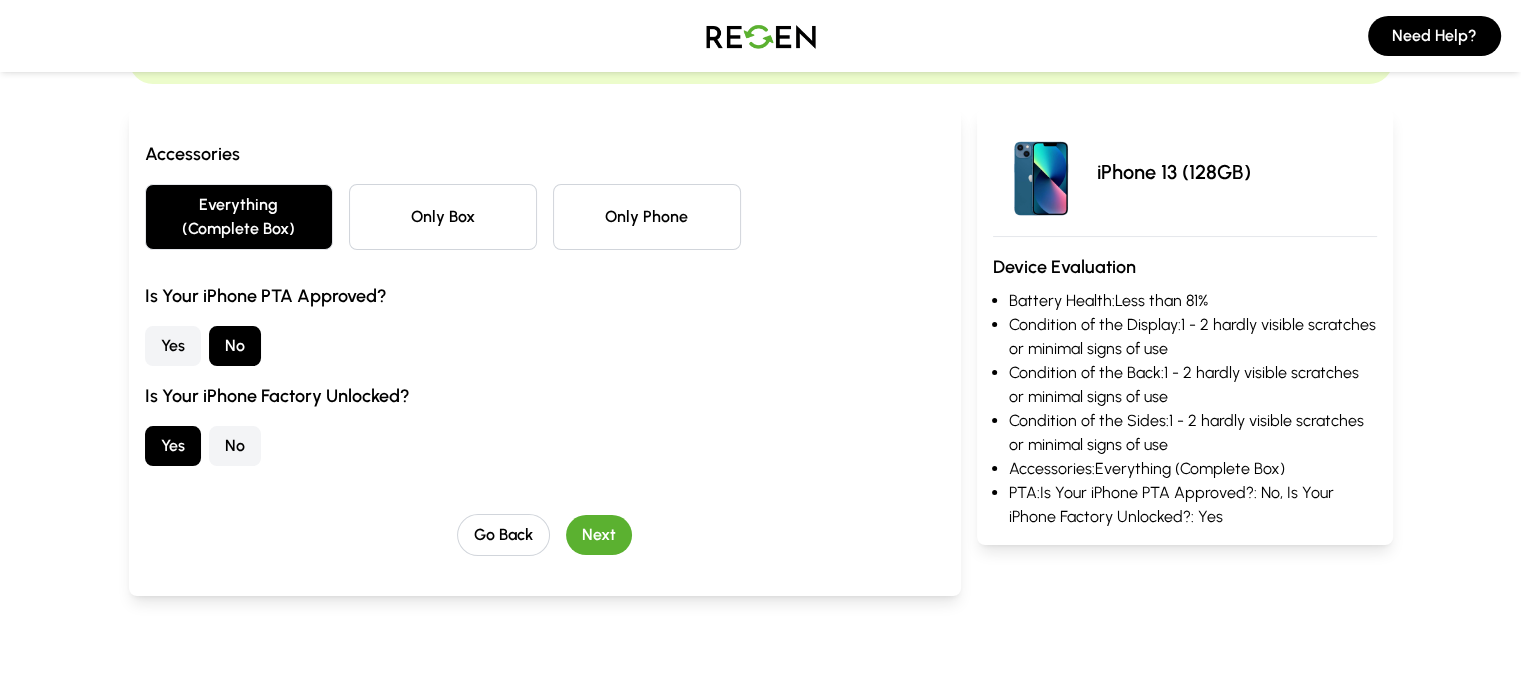 click on "Next" at bounding box center [599, 535] 